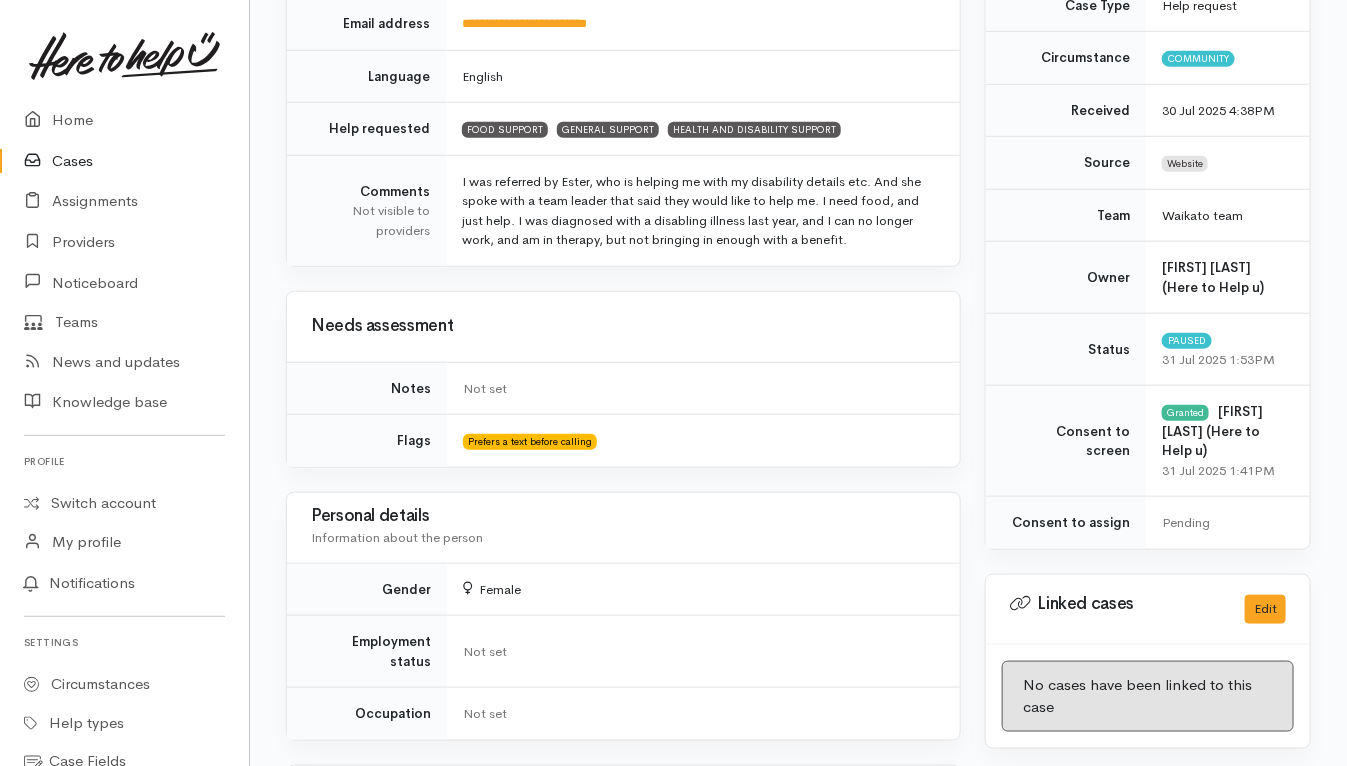 scroll, scrollTop: 249, scrollLeft: 0, axis: vertical 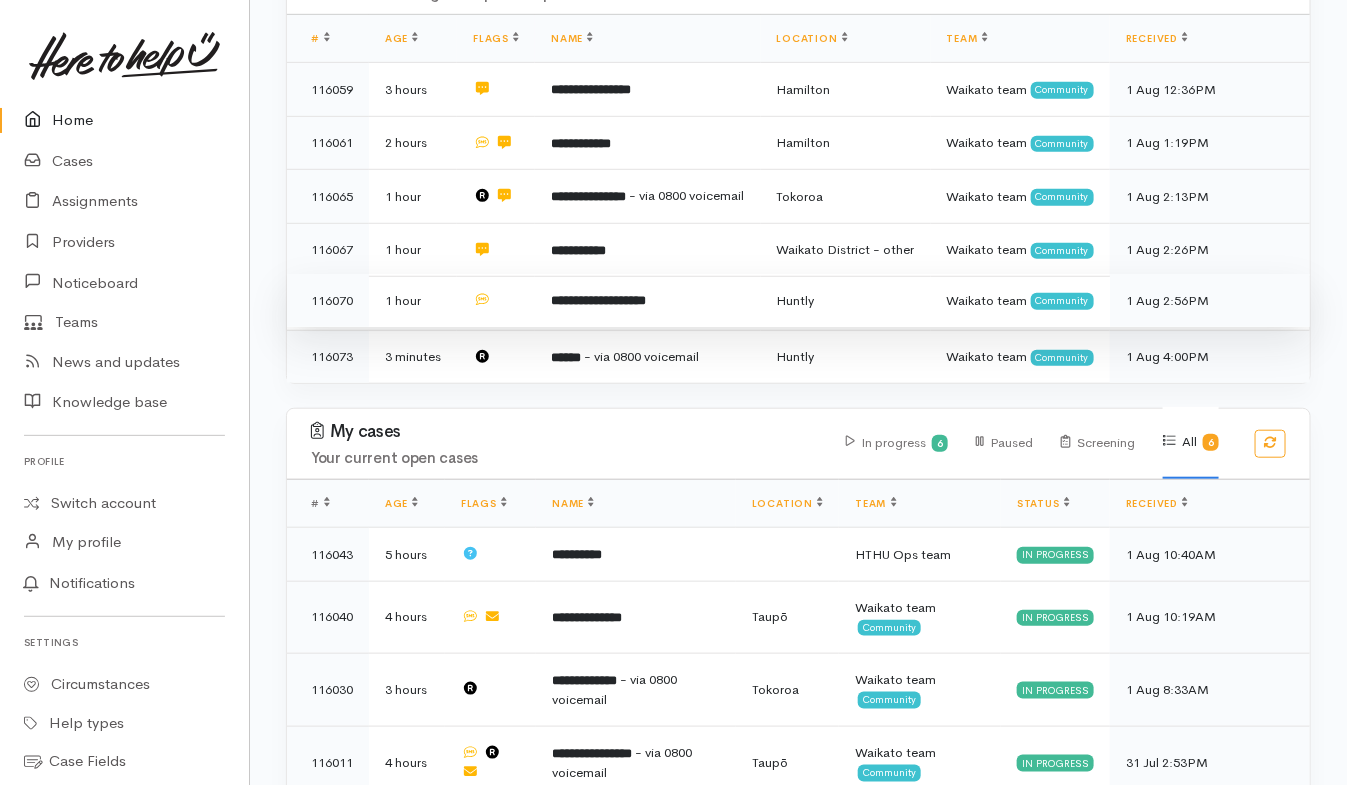 click at bounding box center (496, 301) 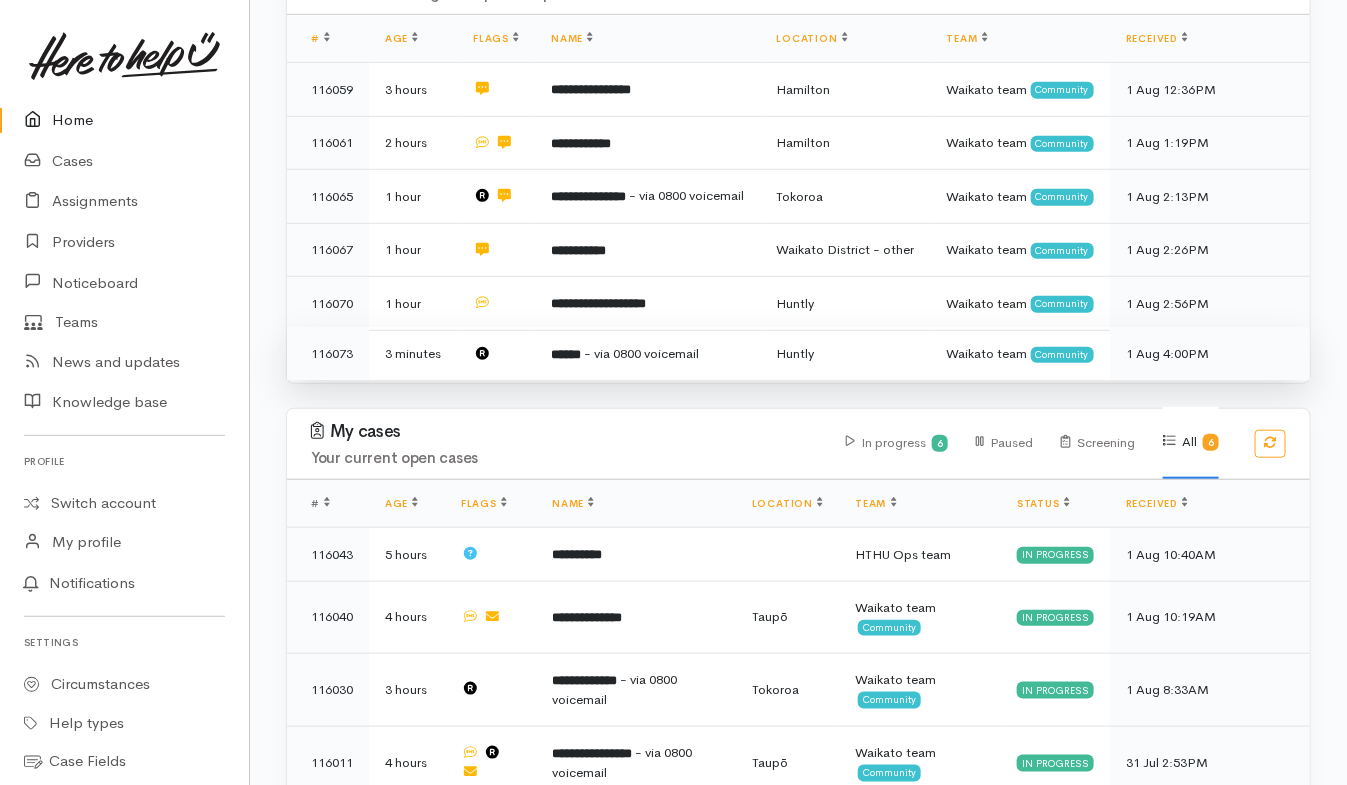 click at bounding box center (496, 353) 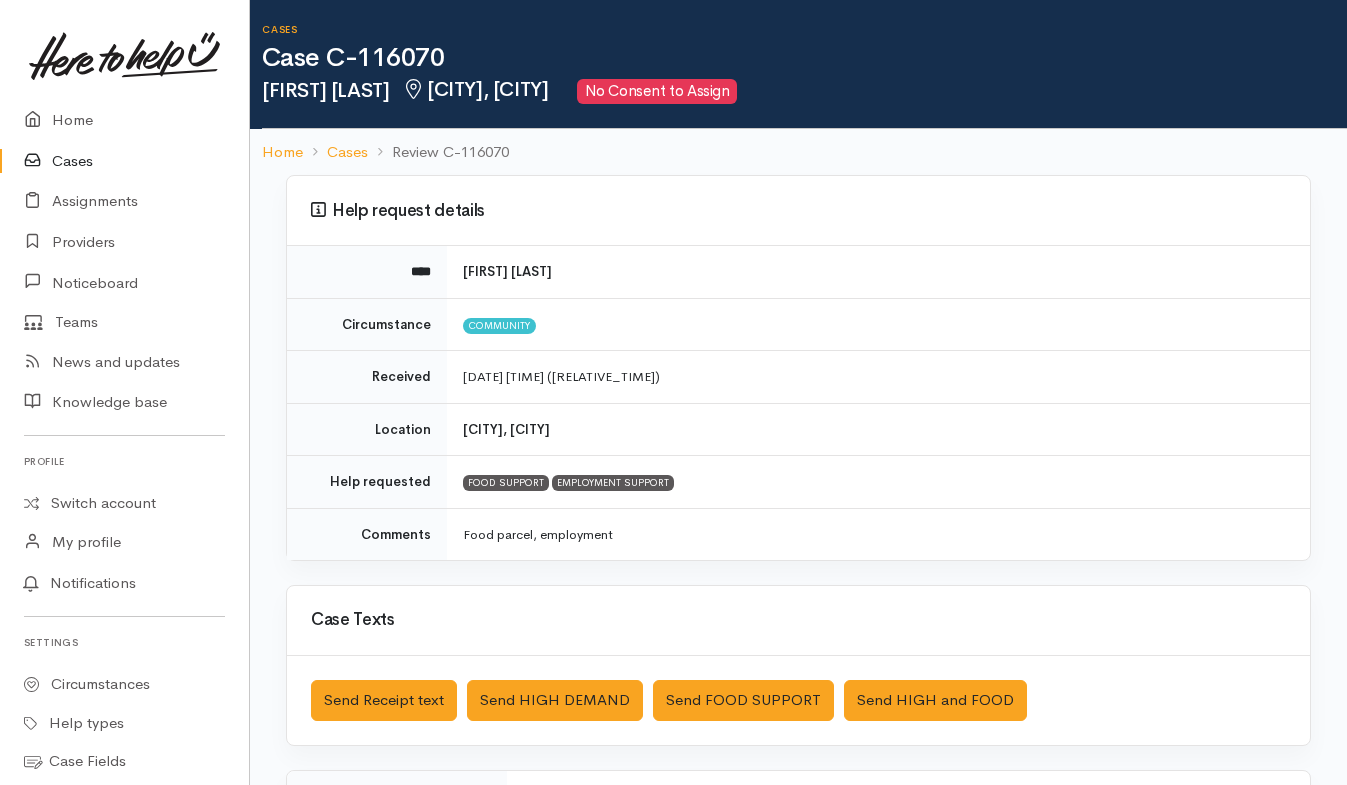 scroll, scrollTop: 0, scrollLeft: 0, axis: both 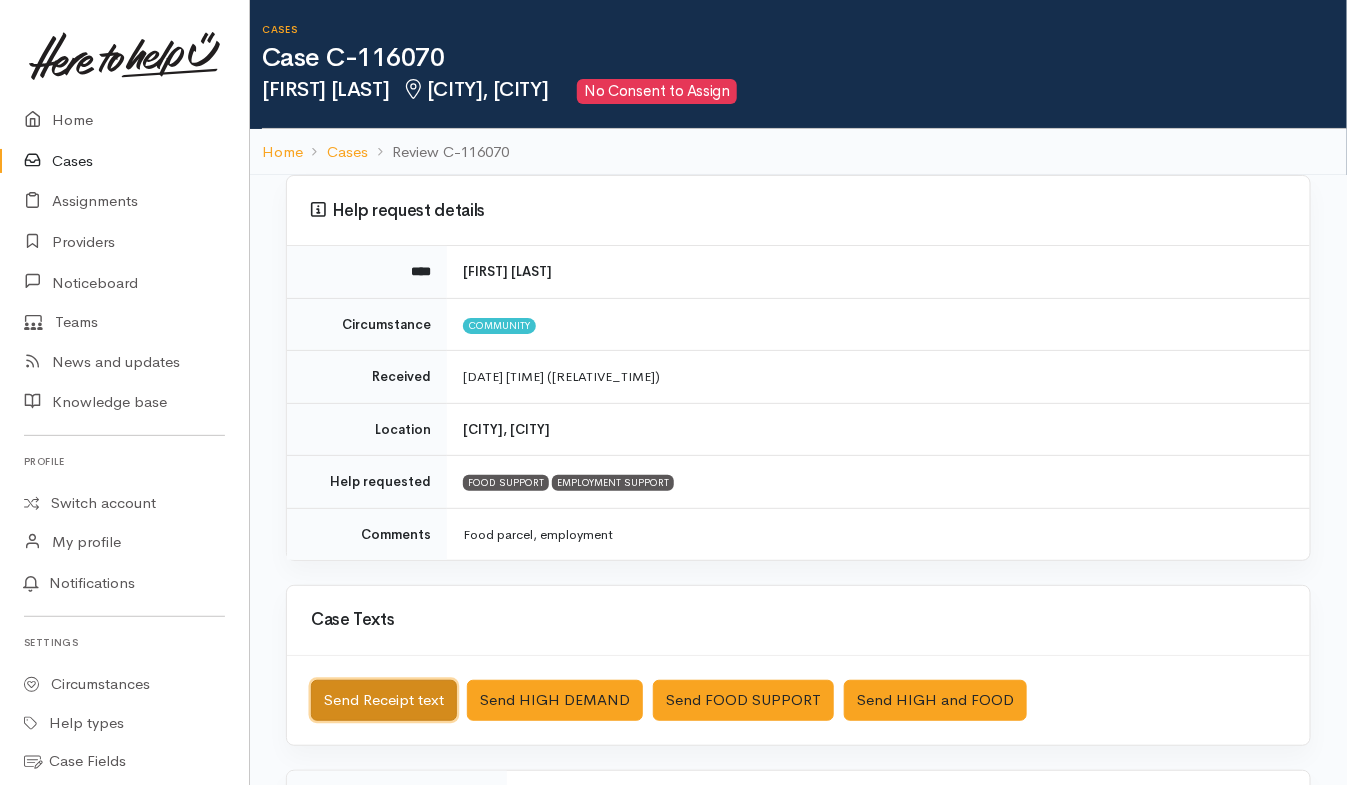 click on "Send Receipt text" at bounding box center (384, 700) 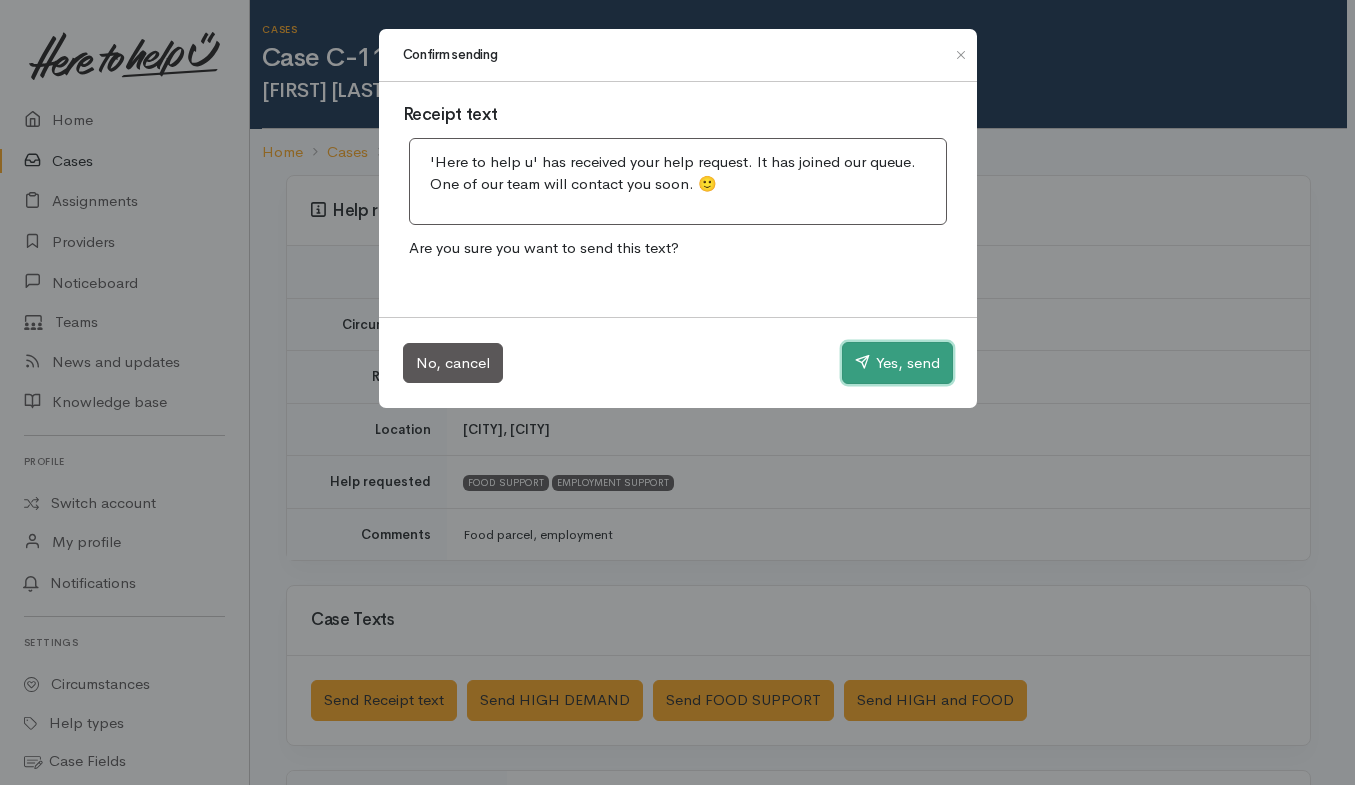 click on "Yes, send" at bounding box center (897, 363) 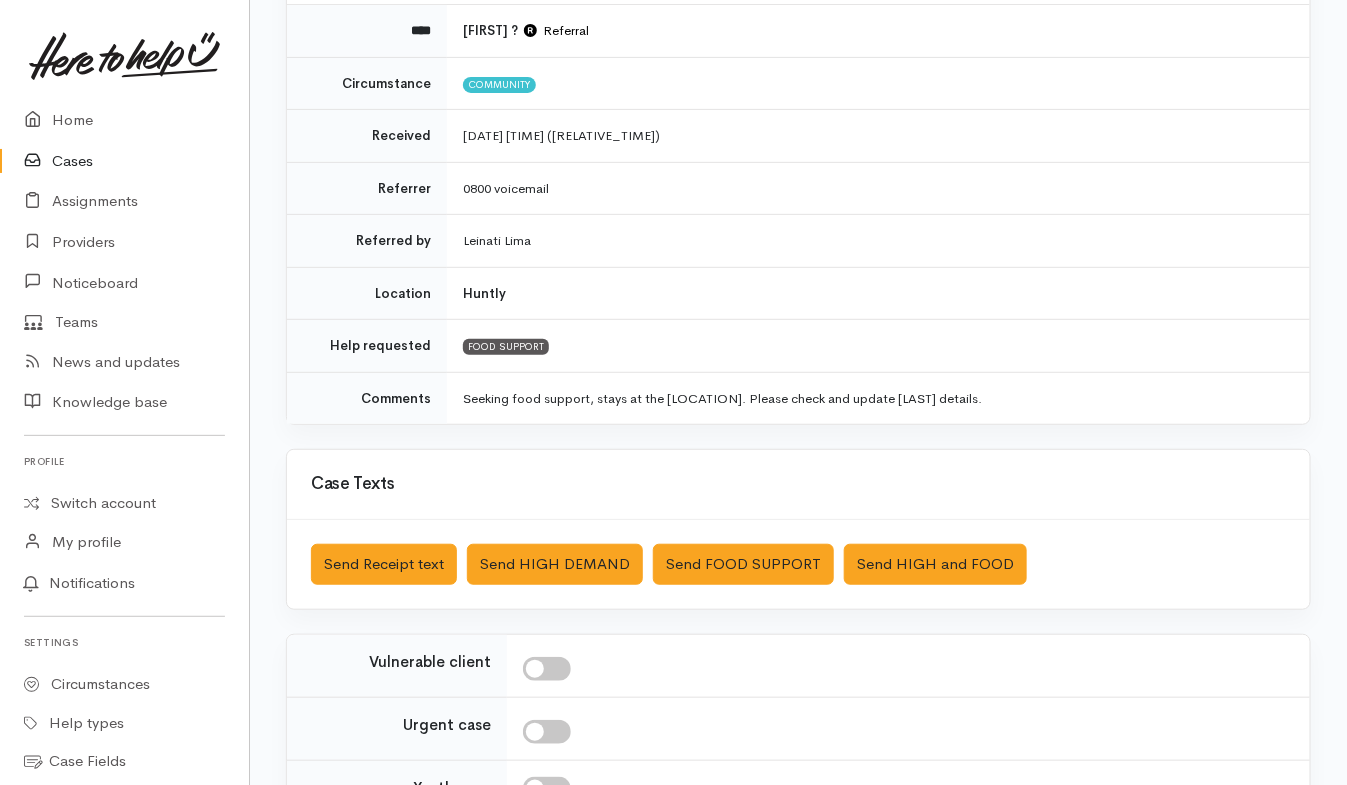 scroll, scrollTop: 249, scrollLeft: 0, axis: vertical 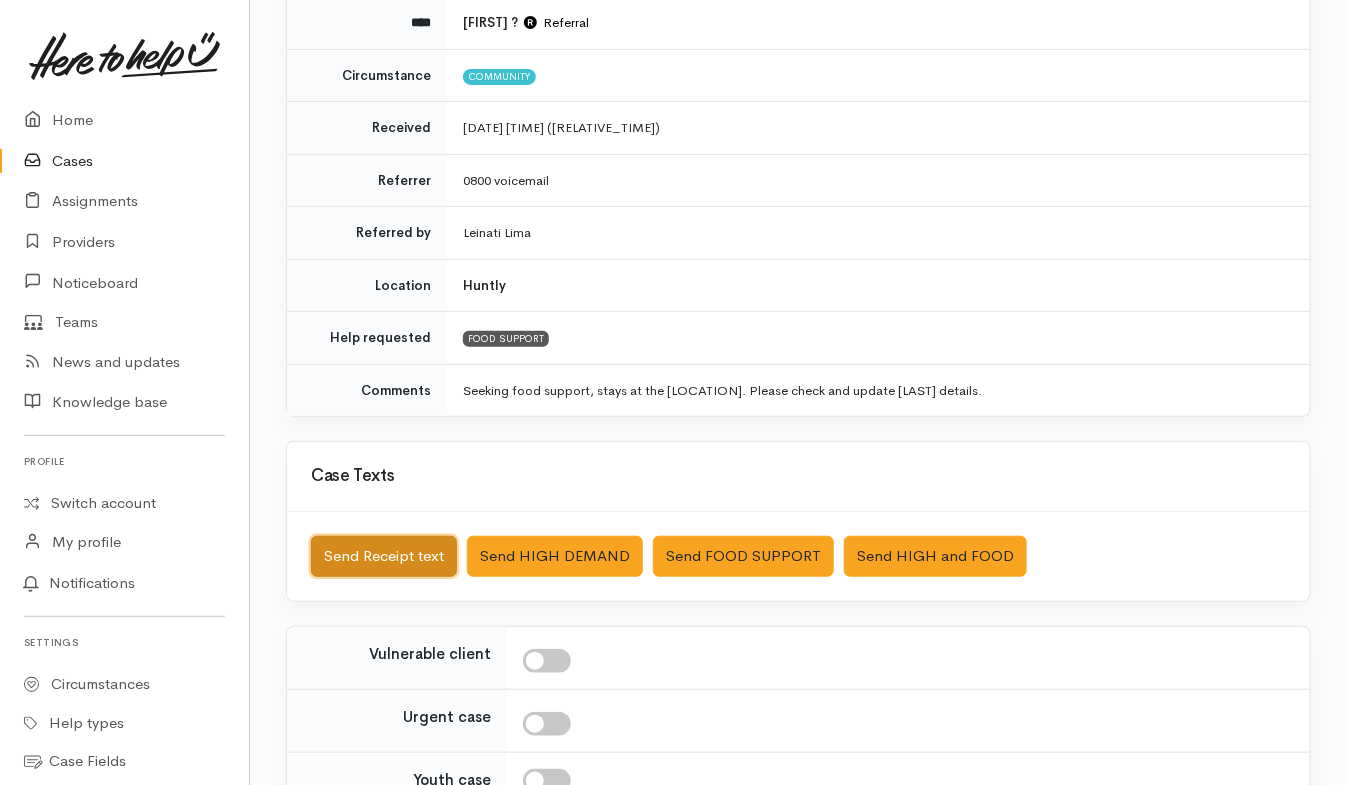 click on "Send Receipt text" at bounding box center [384, 556] 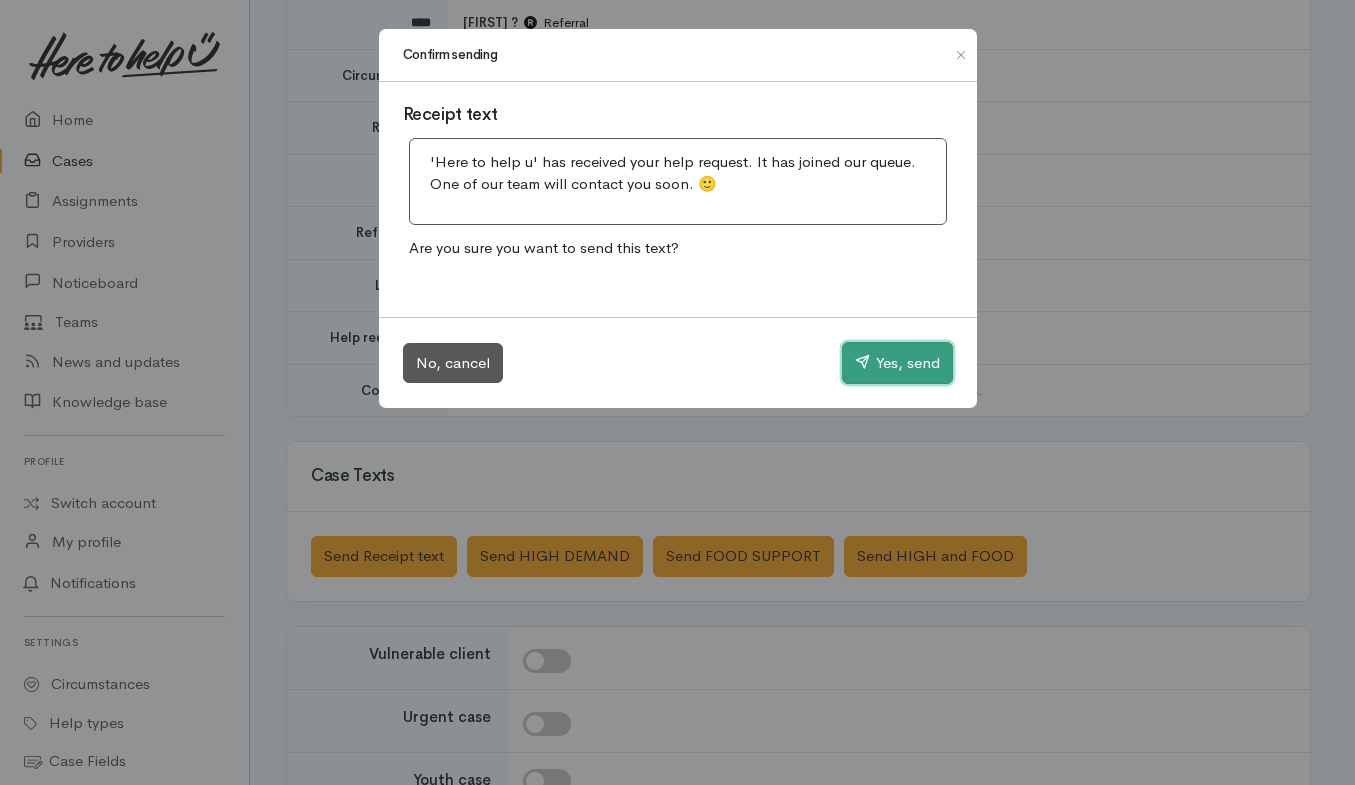 click on "Yes, send" at bounding box center (897, 363) 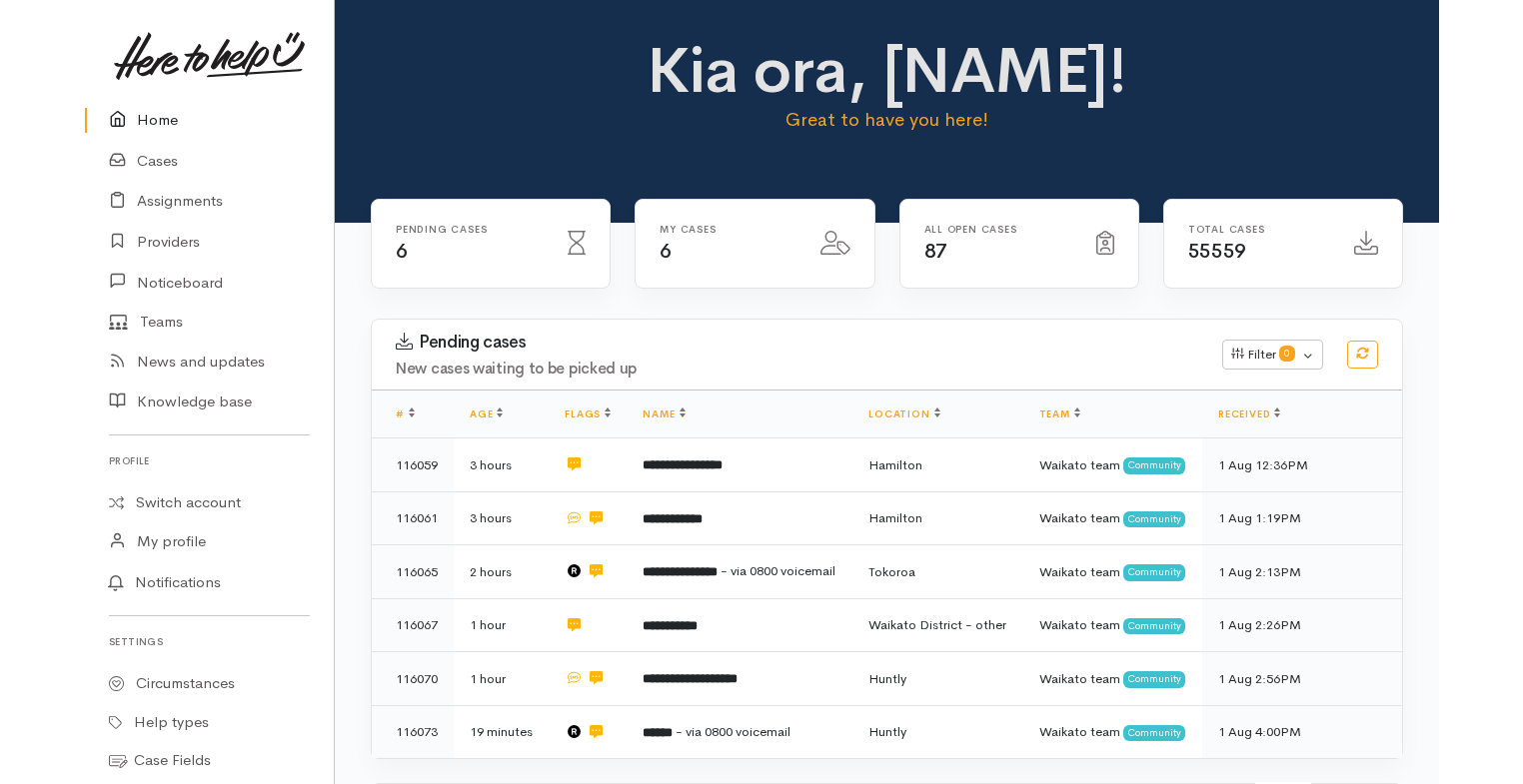 scroll, scrollTop: 378, scrollLeft: 0, axis: vertical 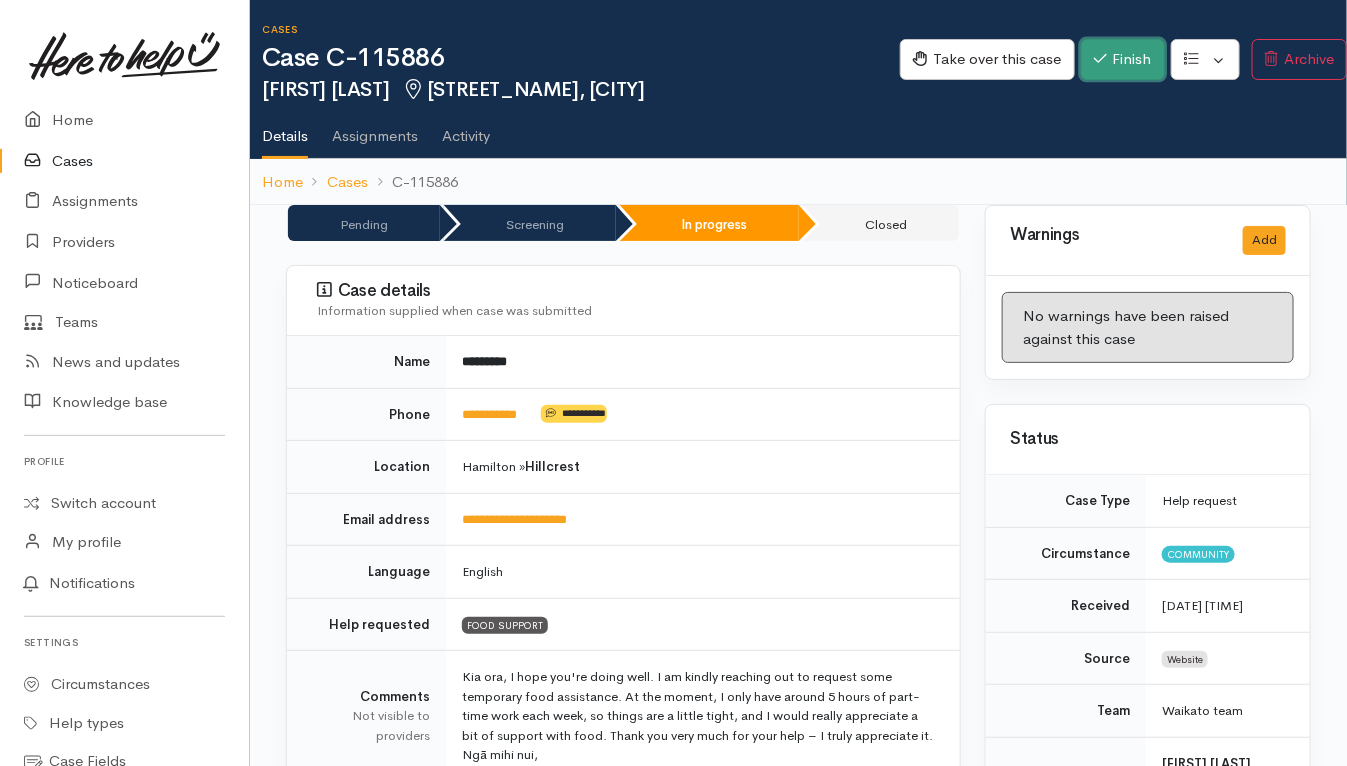 click on "Finish" at bounding box center (1123, 59) 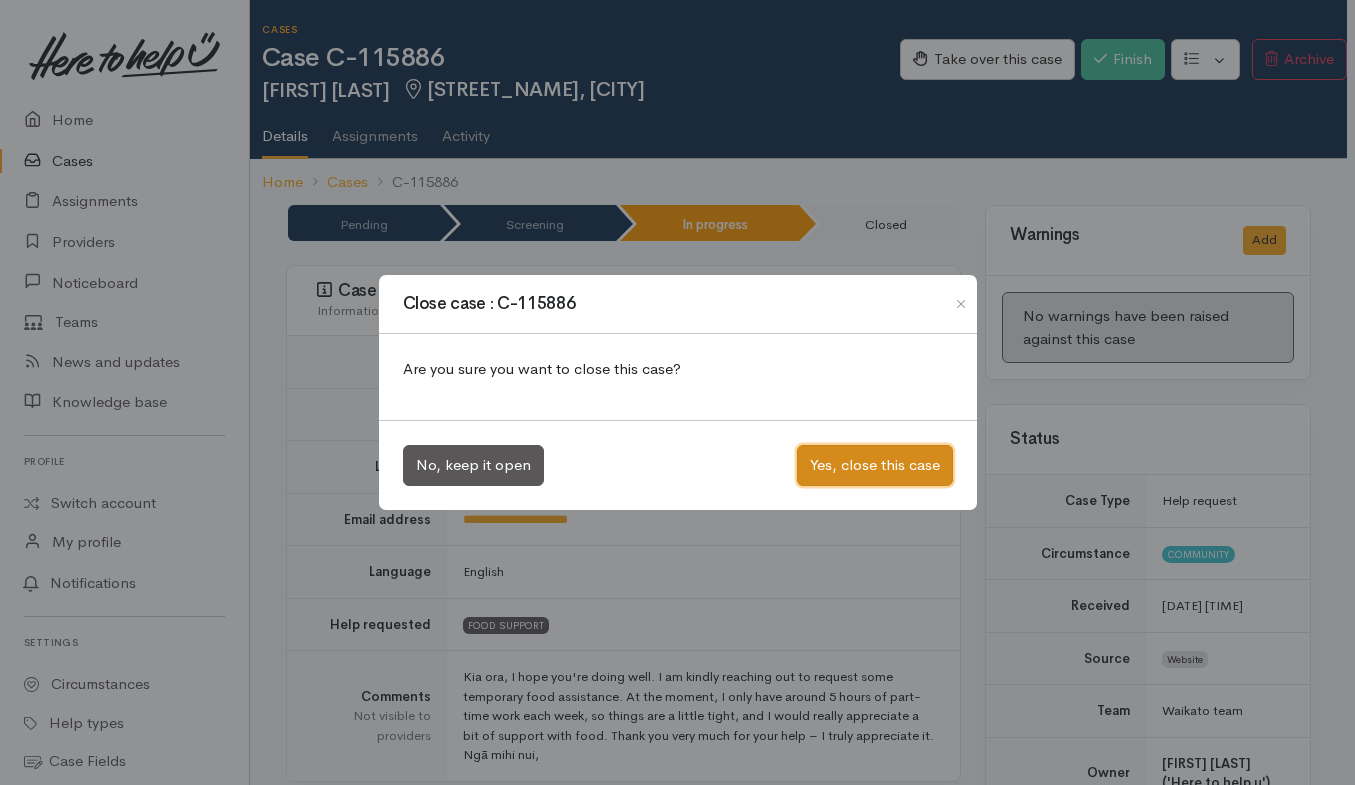 click on "Yes, close this case" at bounding box center [875, 465] 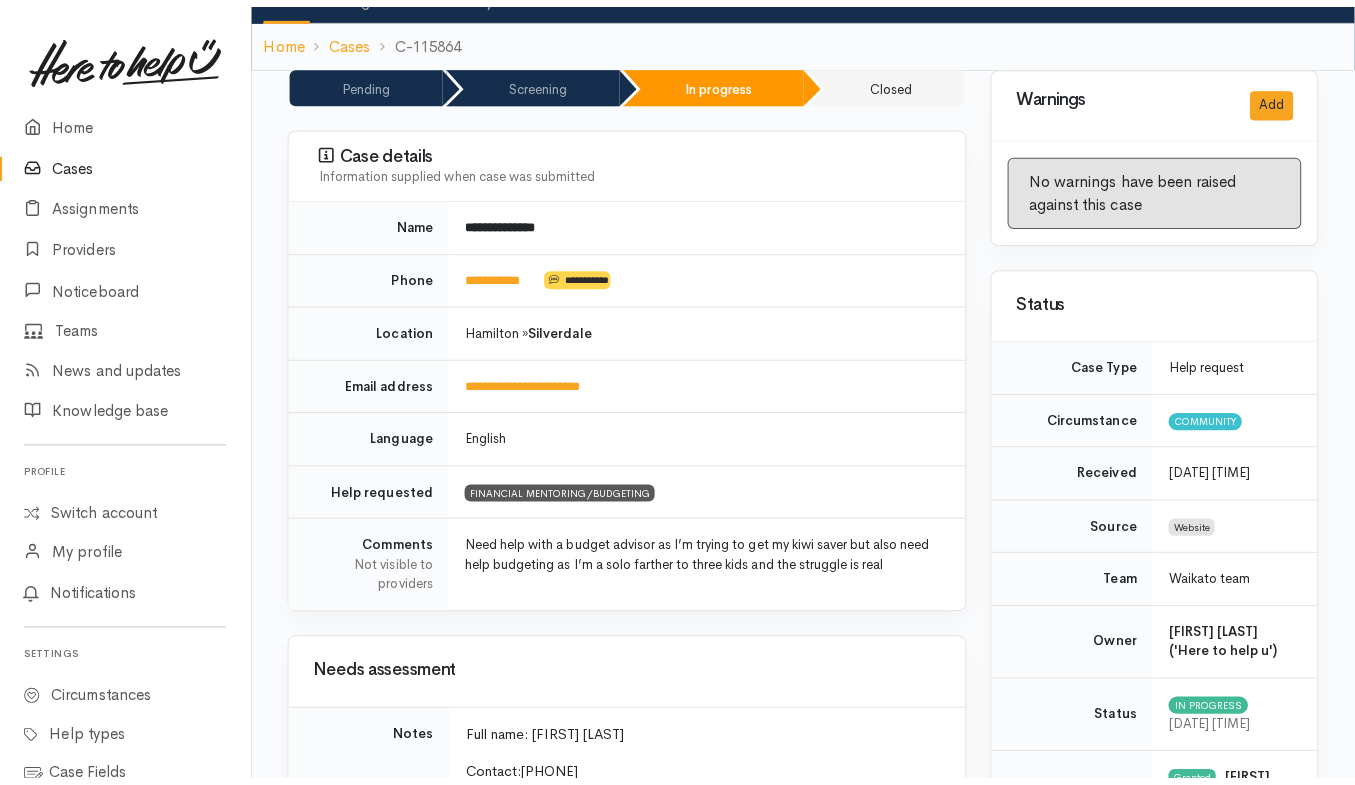scroll, scrollTop: 0, scrollLeft: 0, axis: both 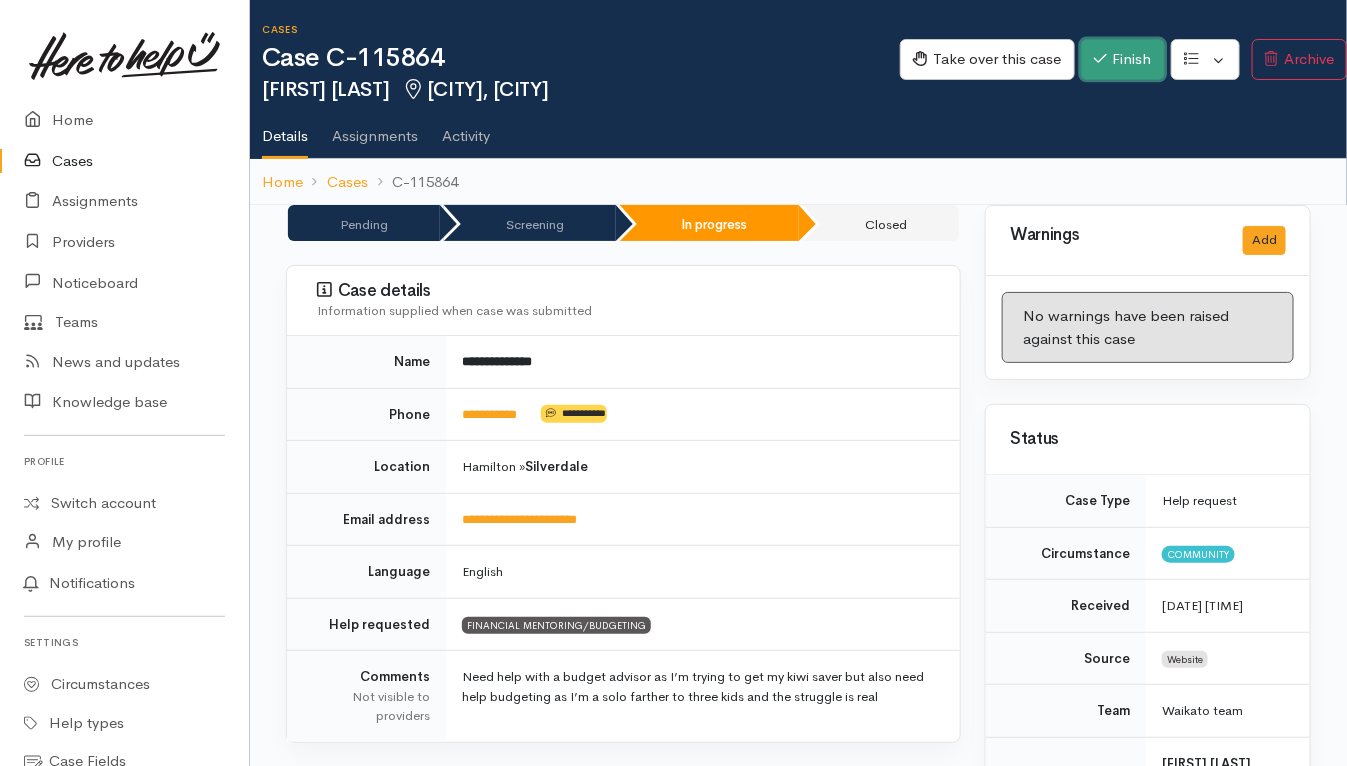 click on "Finish" at bounding box center [1123, 59] 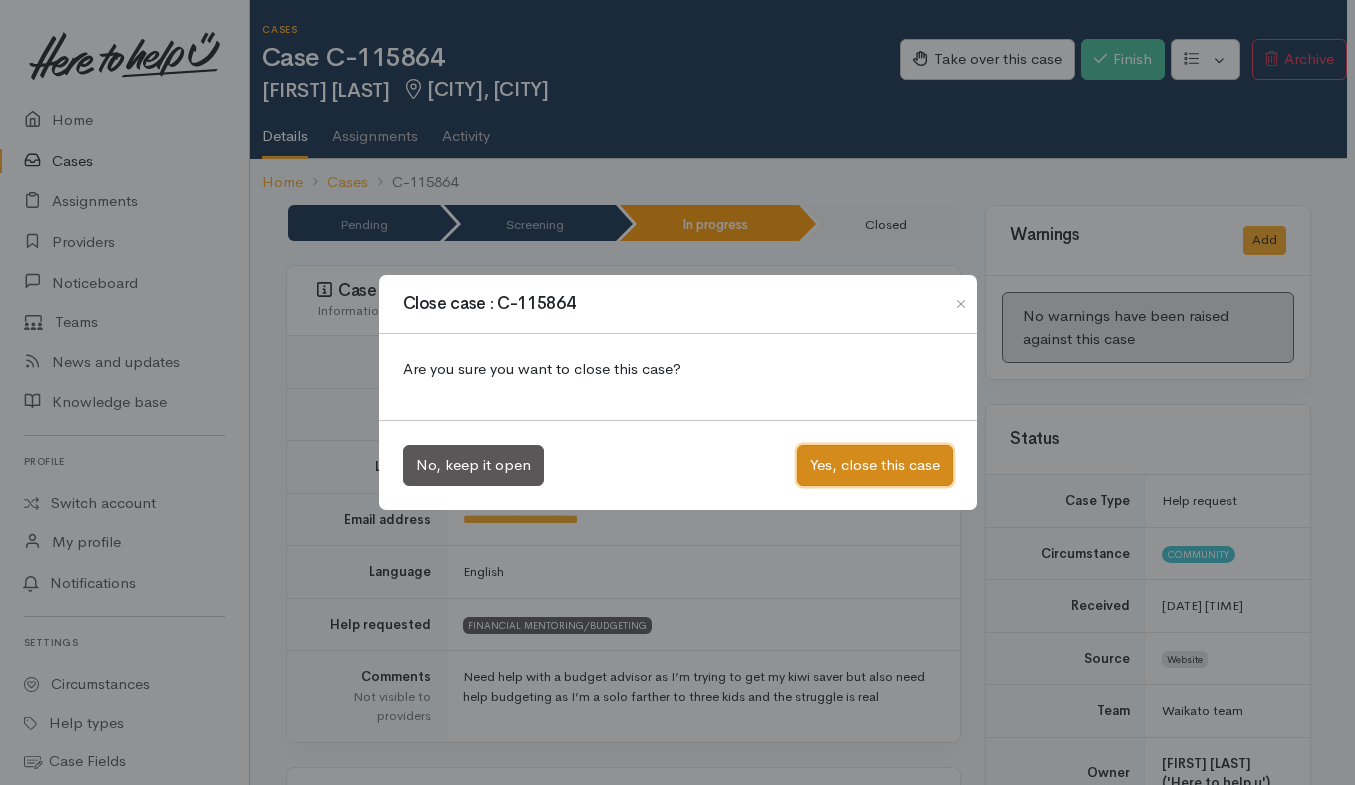 drag, startPoint x: 870, startPoint y: 466, endPoint x: 748, endPoint y: 468, distance: 122.016396 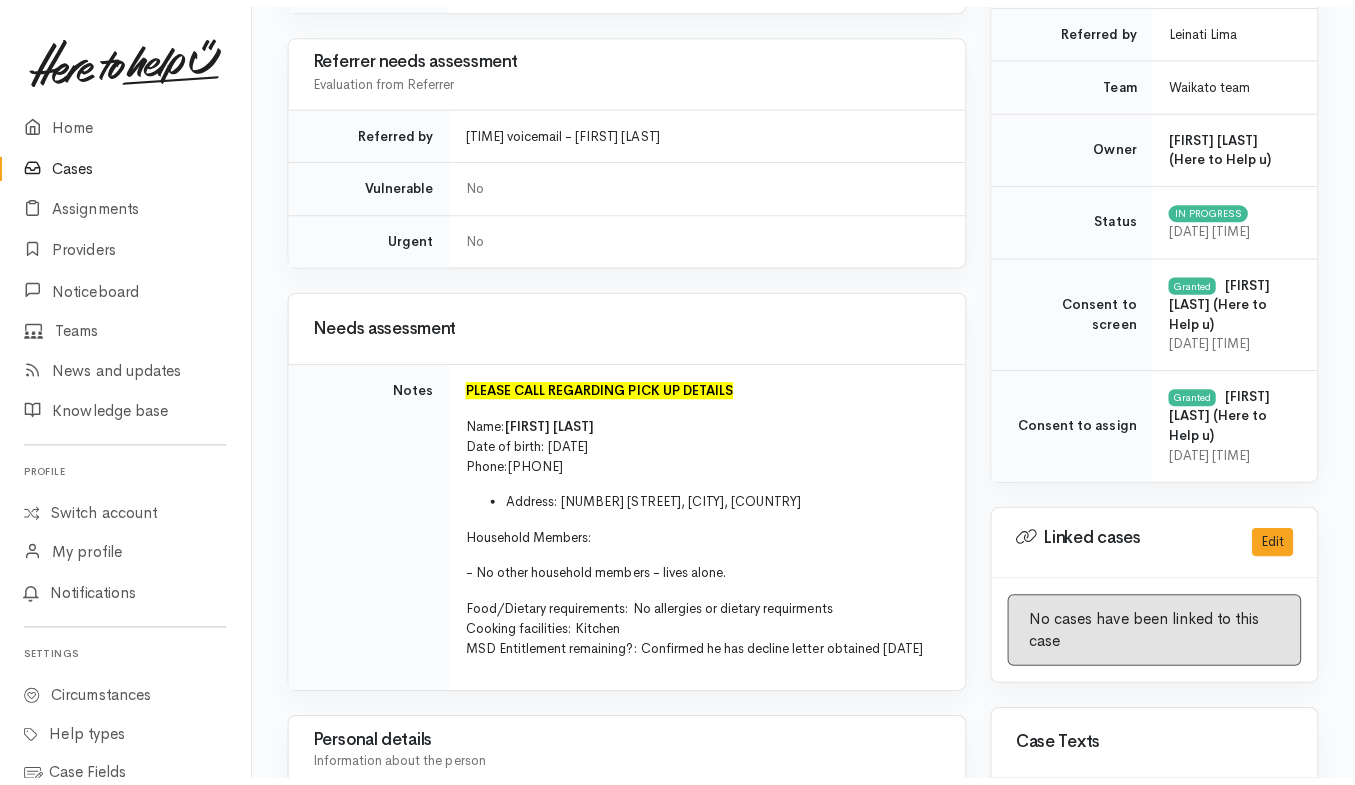 scroll, scrollTop: 0, scrollLeft: 0, axis: both 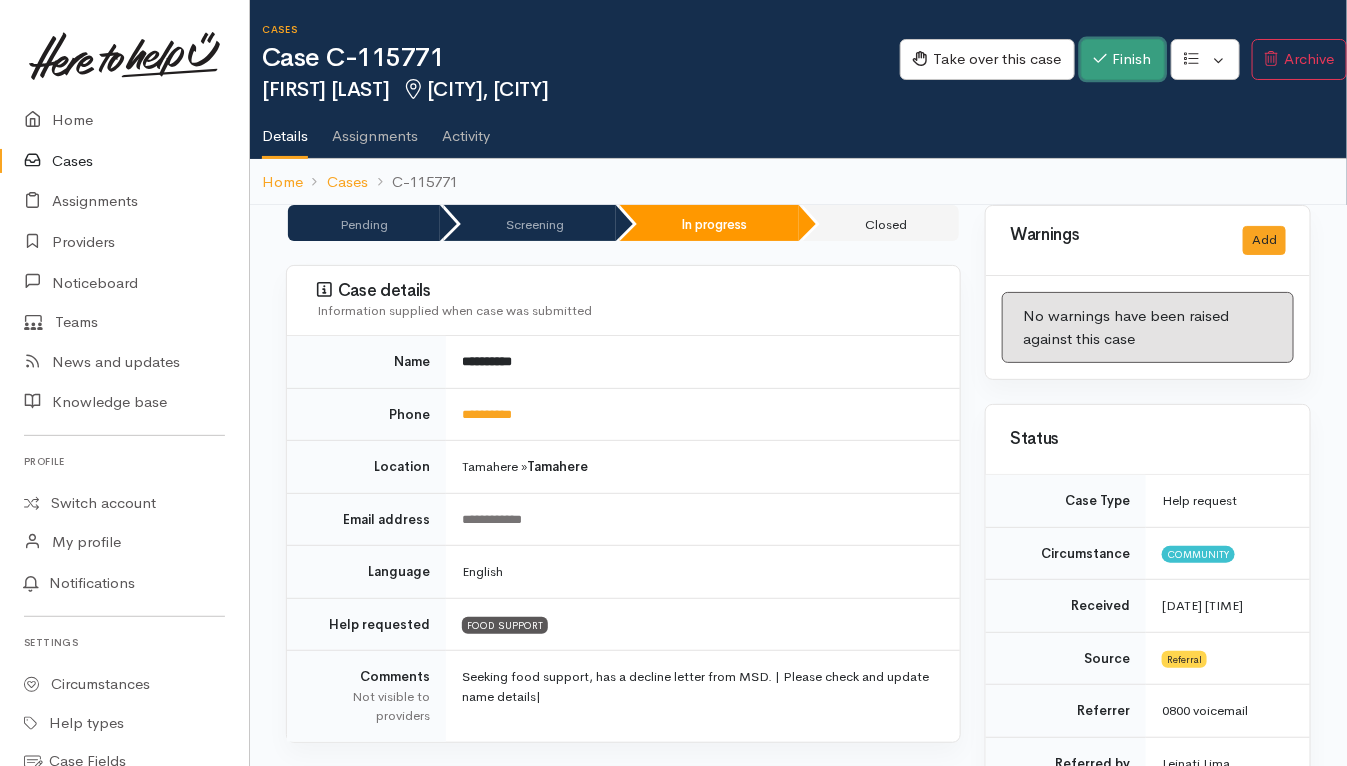 click on "Finish" at bounding box center (1123, 59) 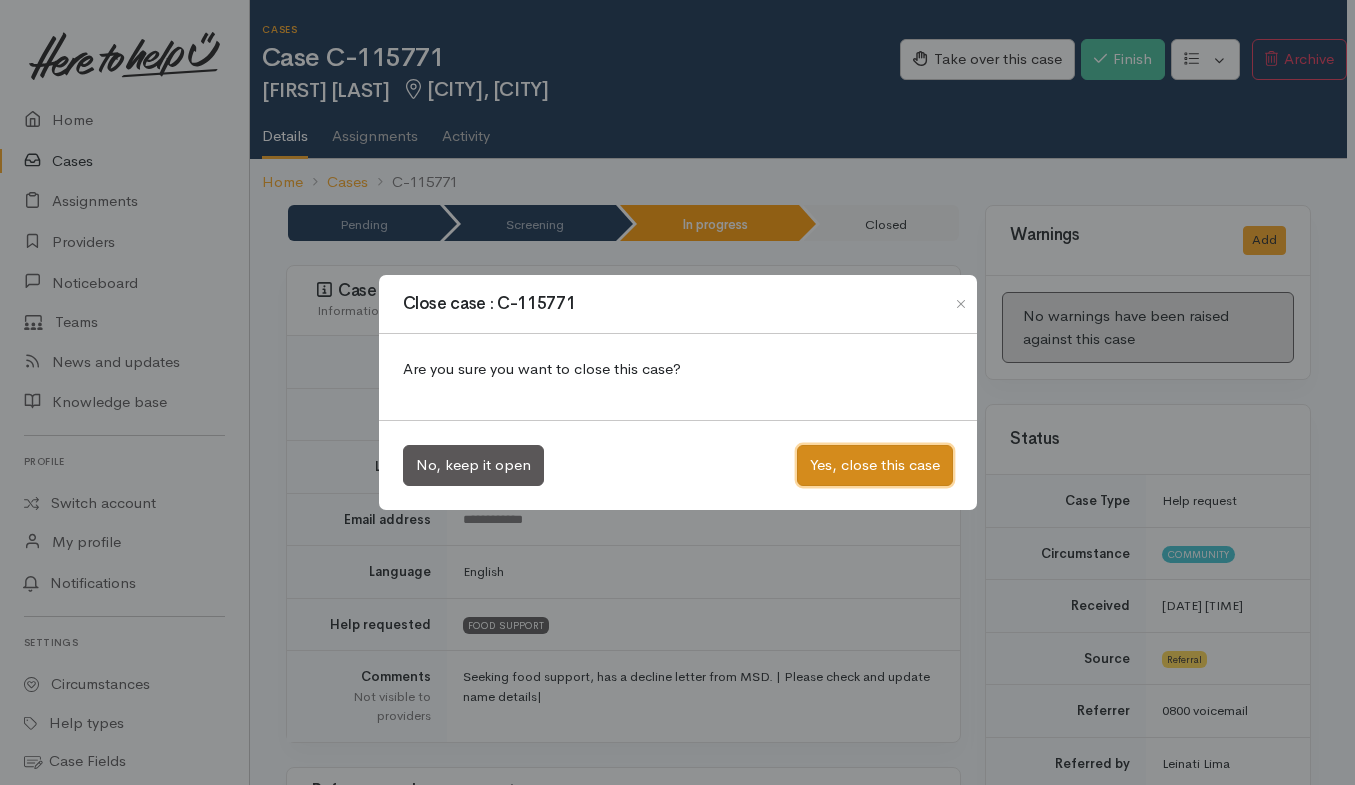 click on "Yes, close this case" at bounding box center [875, 465] 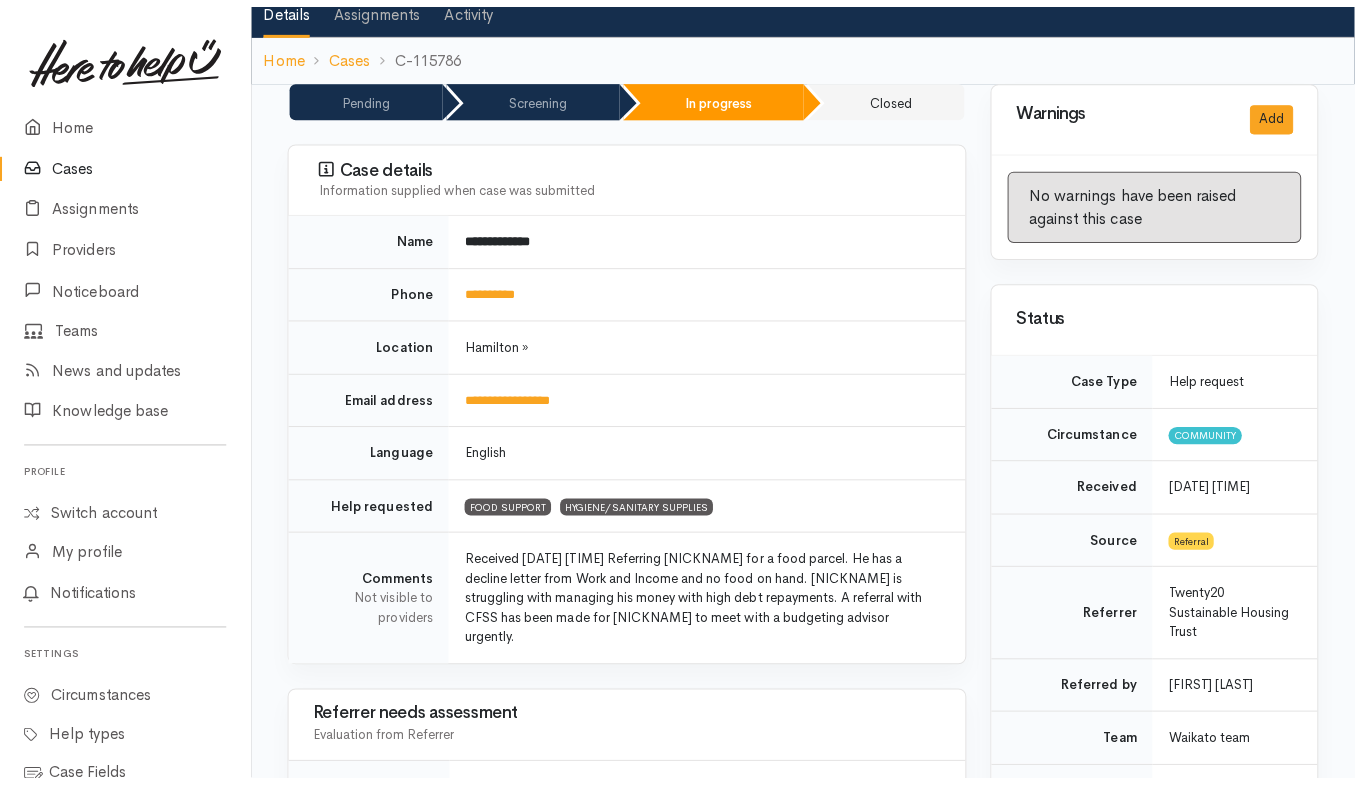 scroll, scrollTop: 0, scrollLeft: 0, axis: both 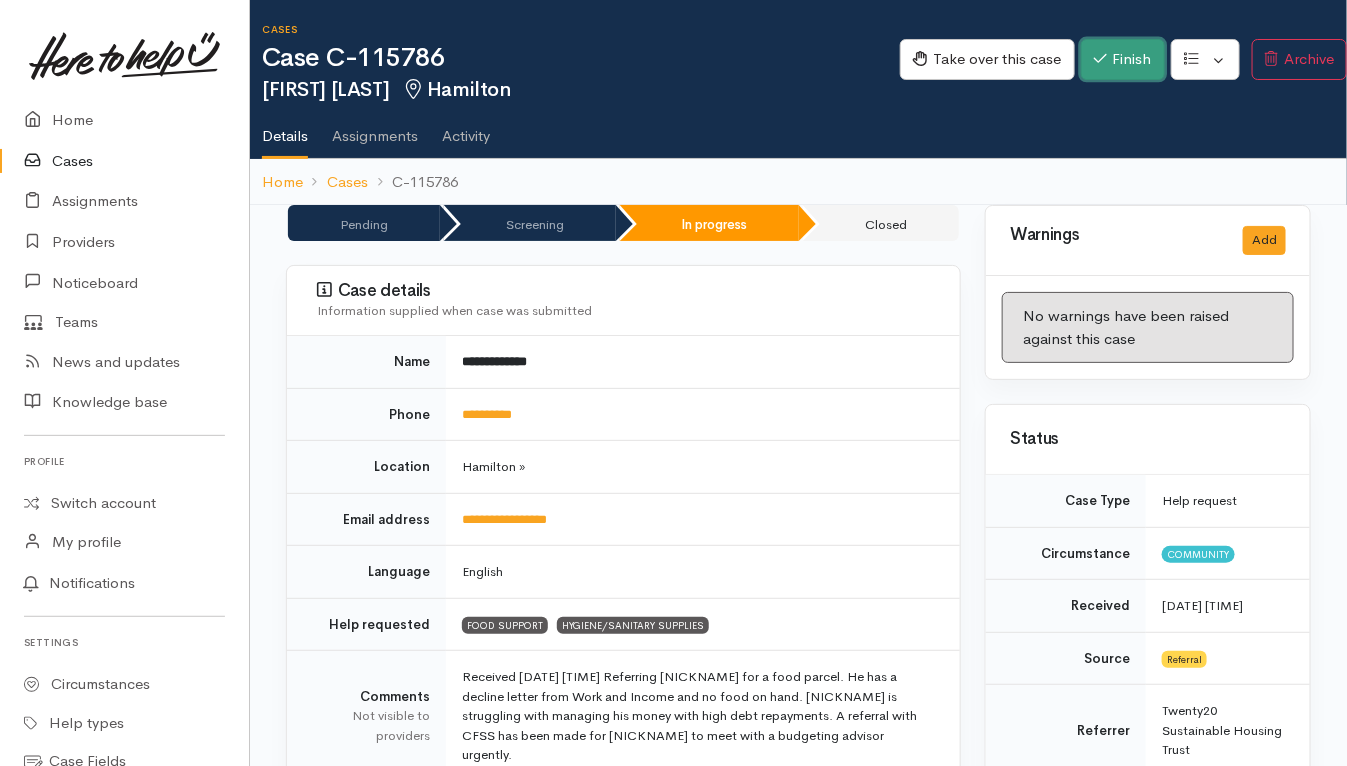 click on "Finish" at bounding box center (1123, 59) 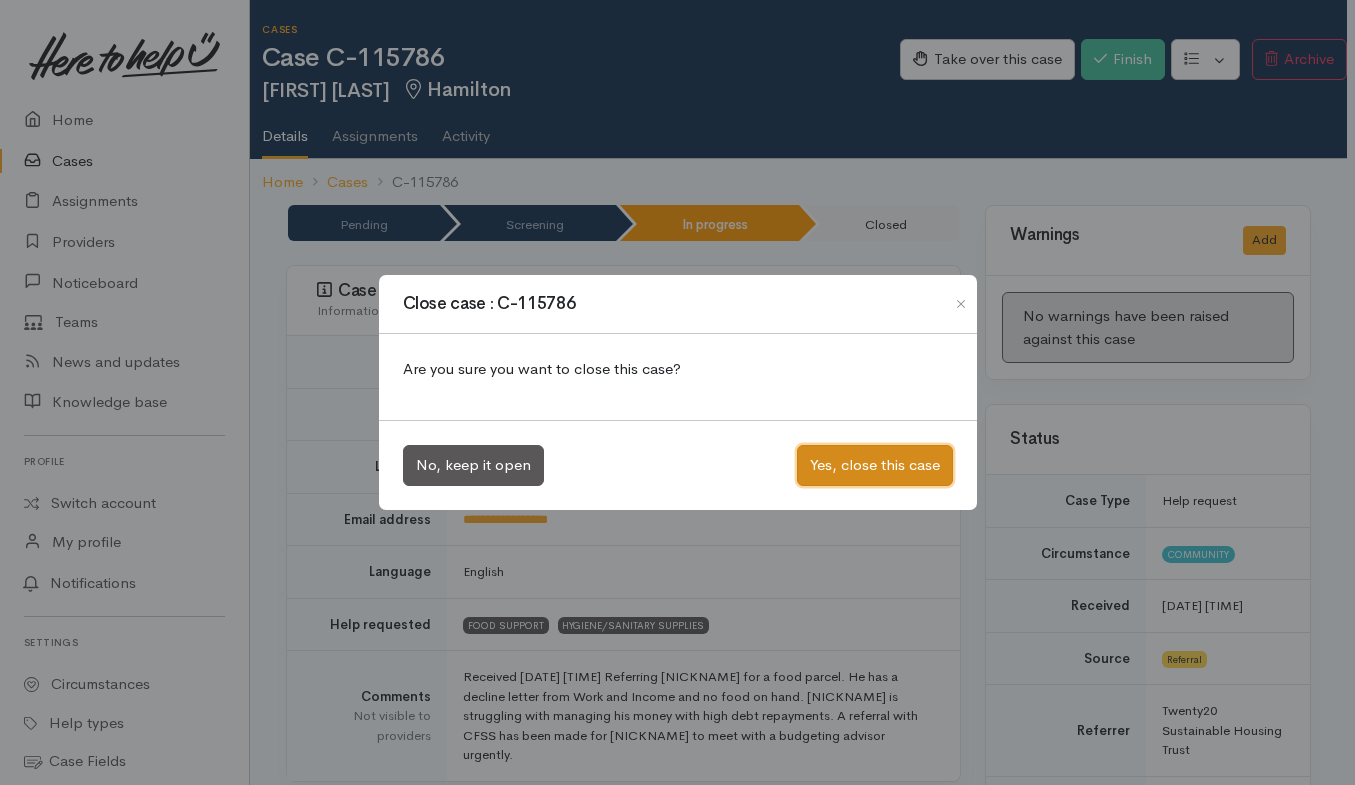 click on "Yes, close this case" at bounding box center (875, 465) 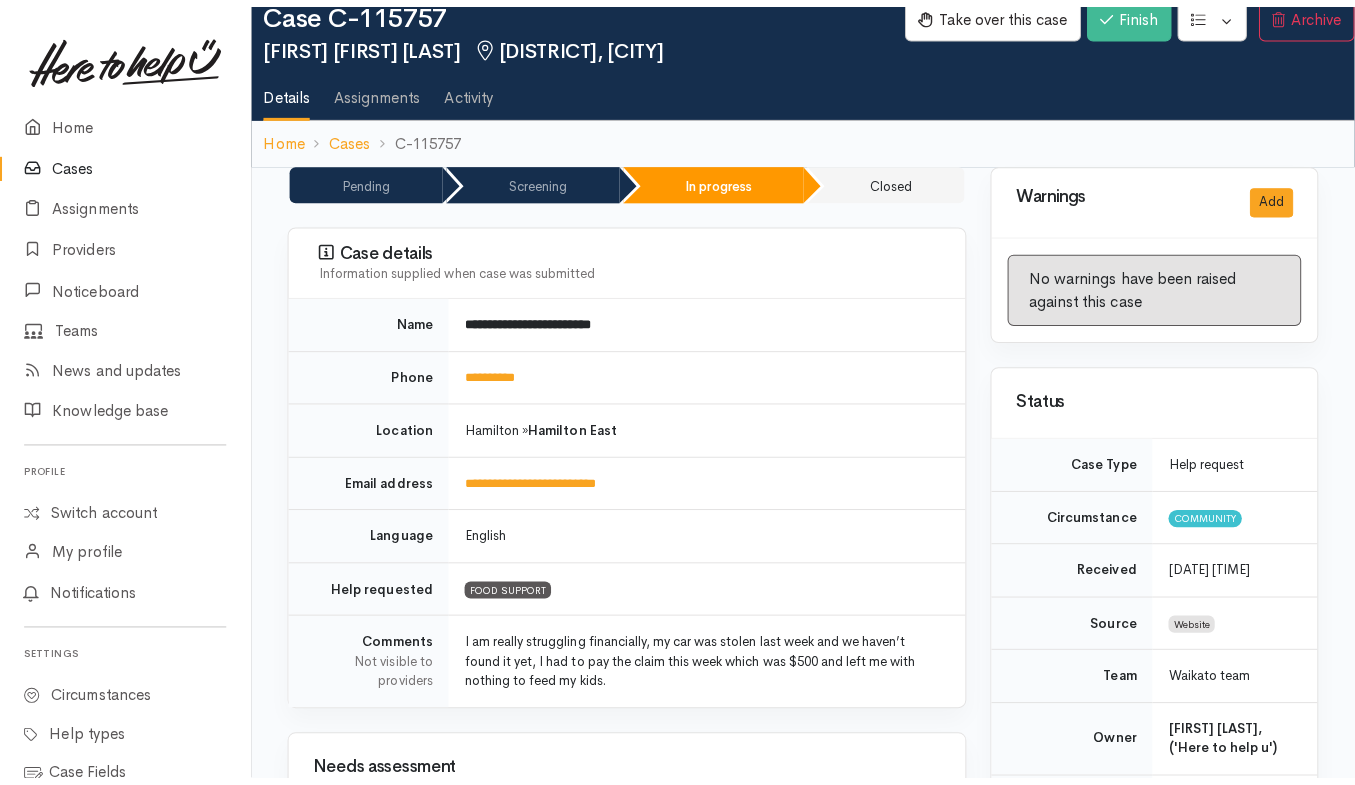 scroll, scrollTop: 0, scrollLeft: 0, axis: both 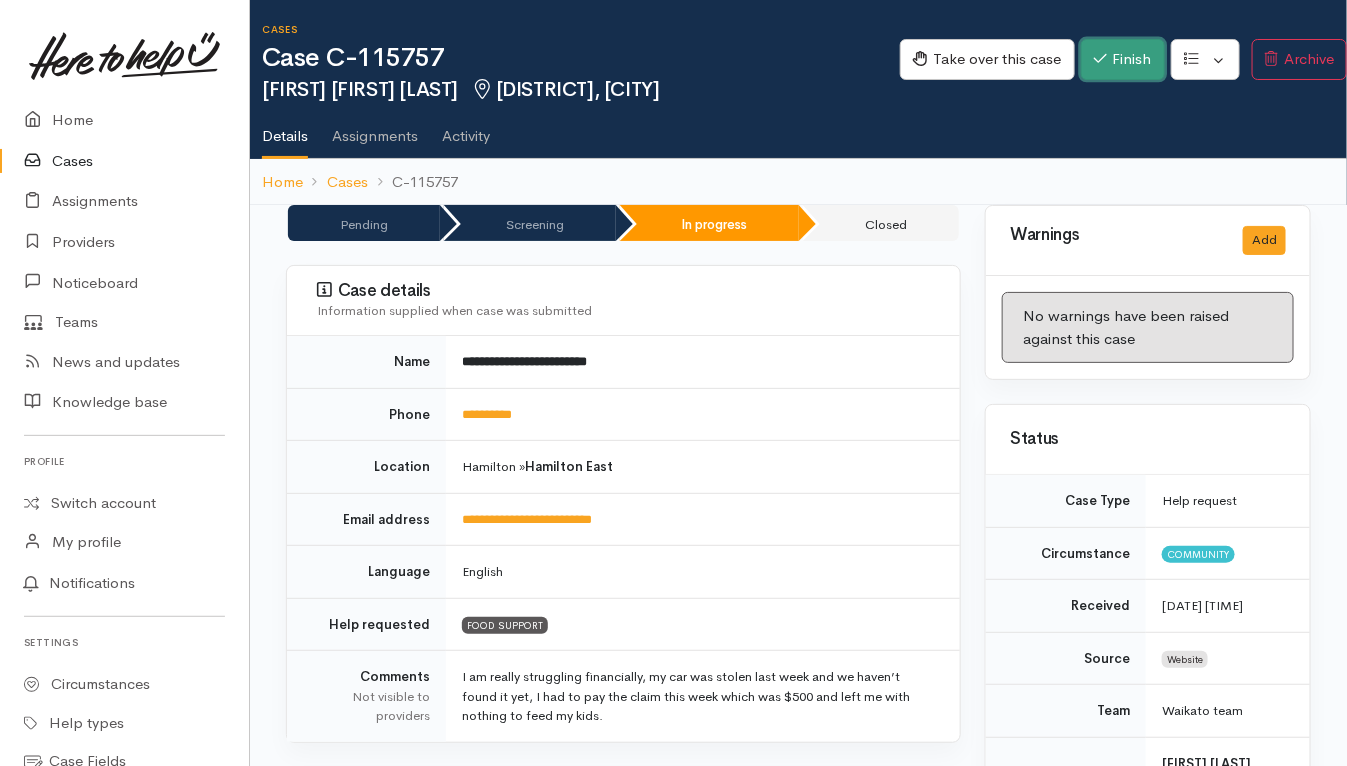 click on "Finish" at bounding box center (1123, 59) 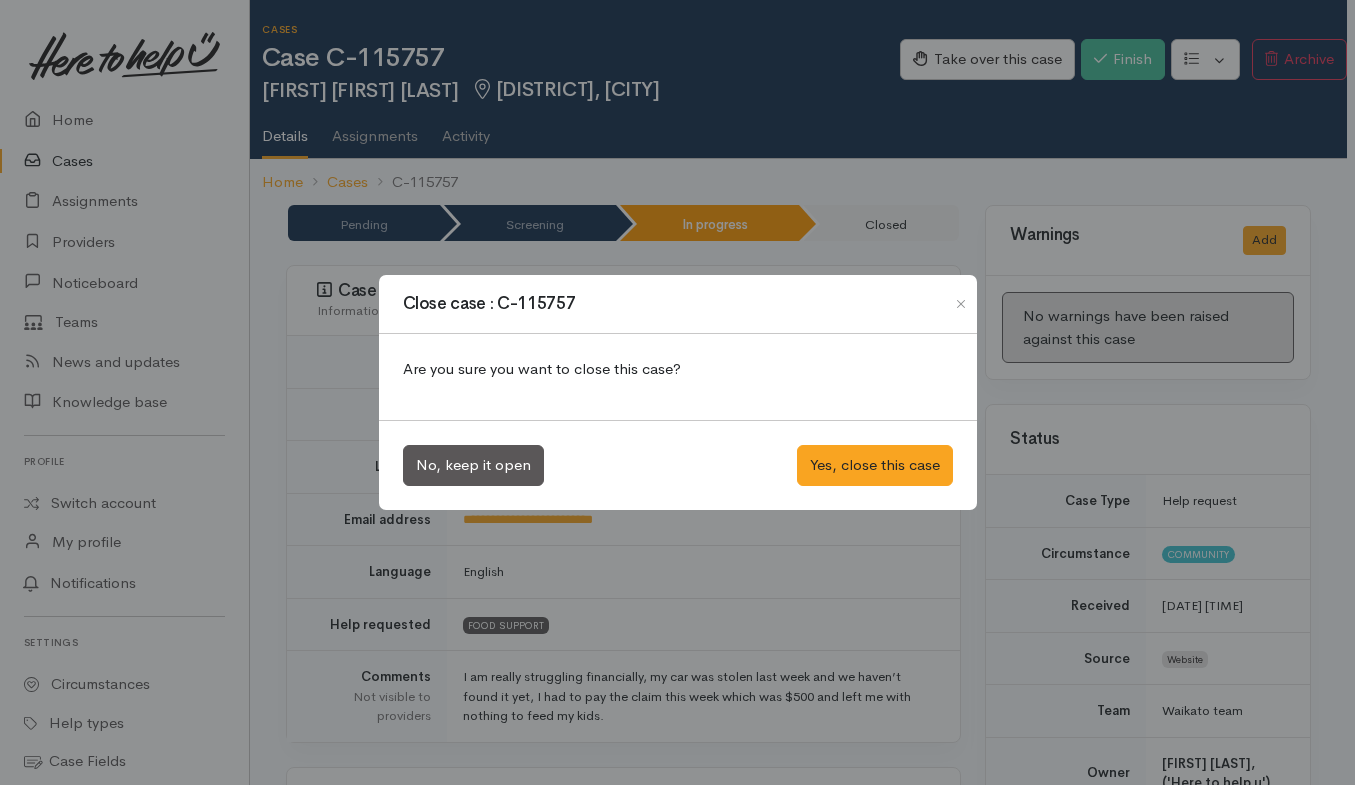click on "No, keep it open
Yes, close this case" at bounding box center [678, 465] 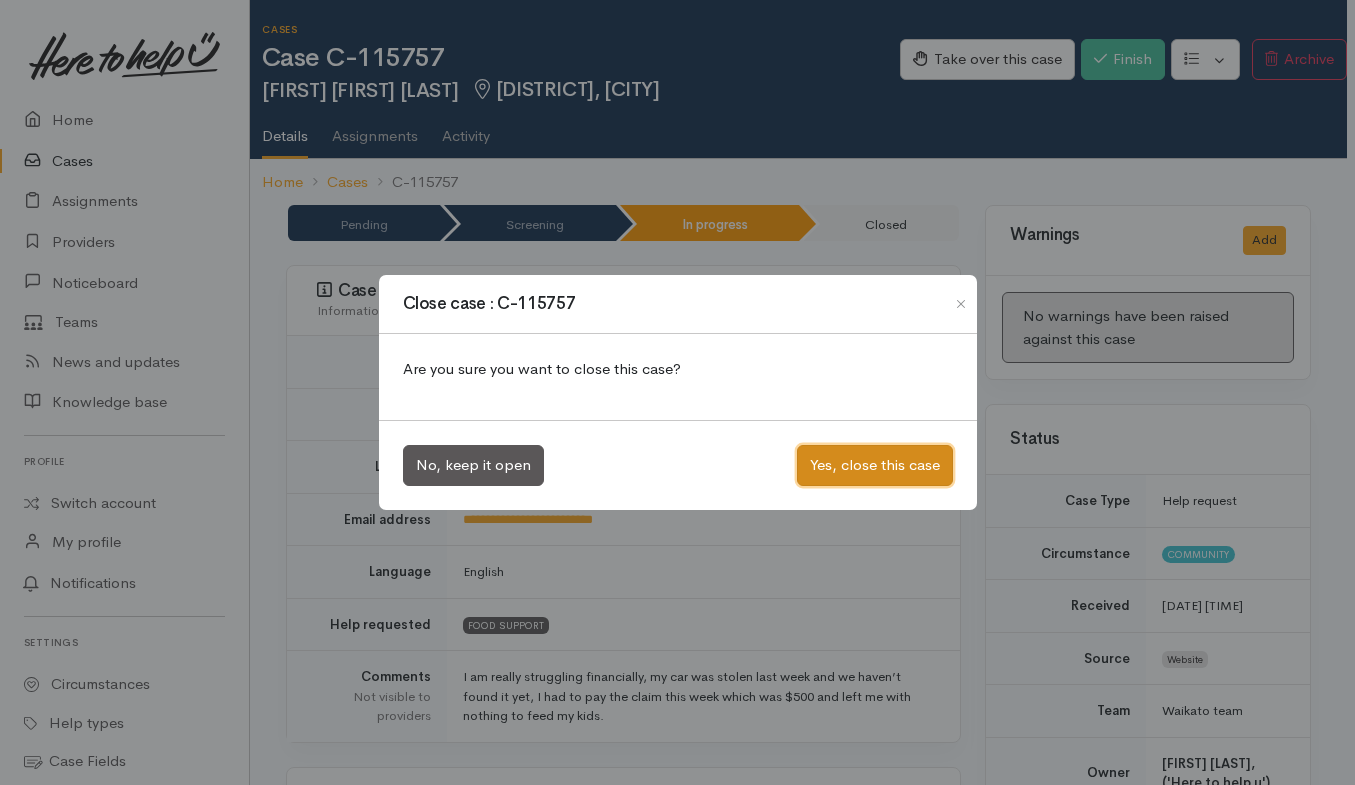 click on "Yes, close this case" at bounding box center [875, 465] 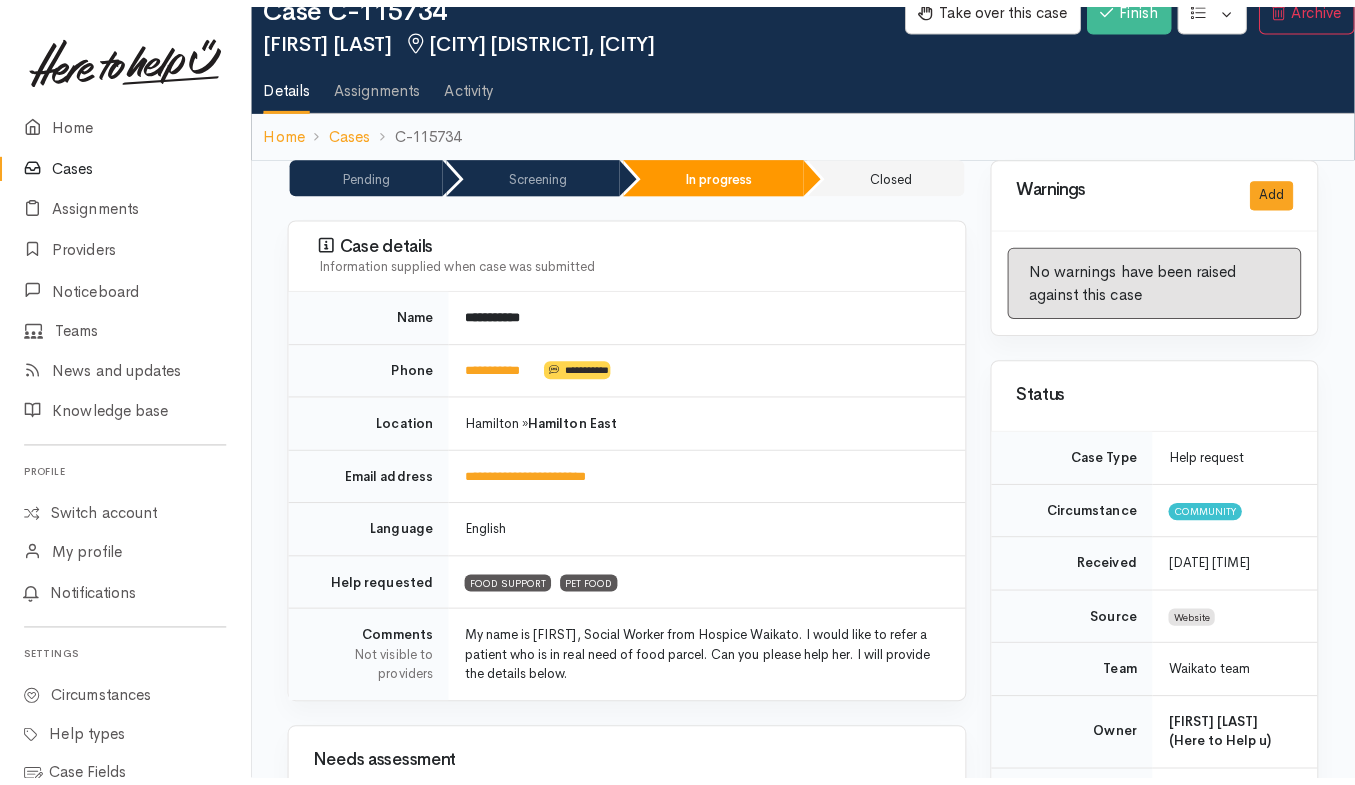 scroll, scrollTop: 0, scrollLeft: 0, axis: both 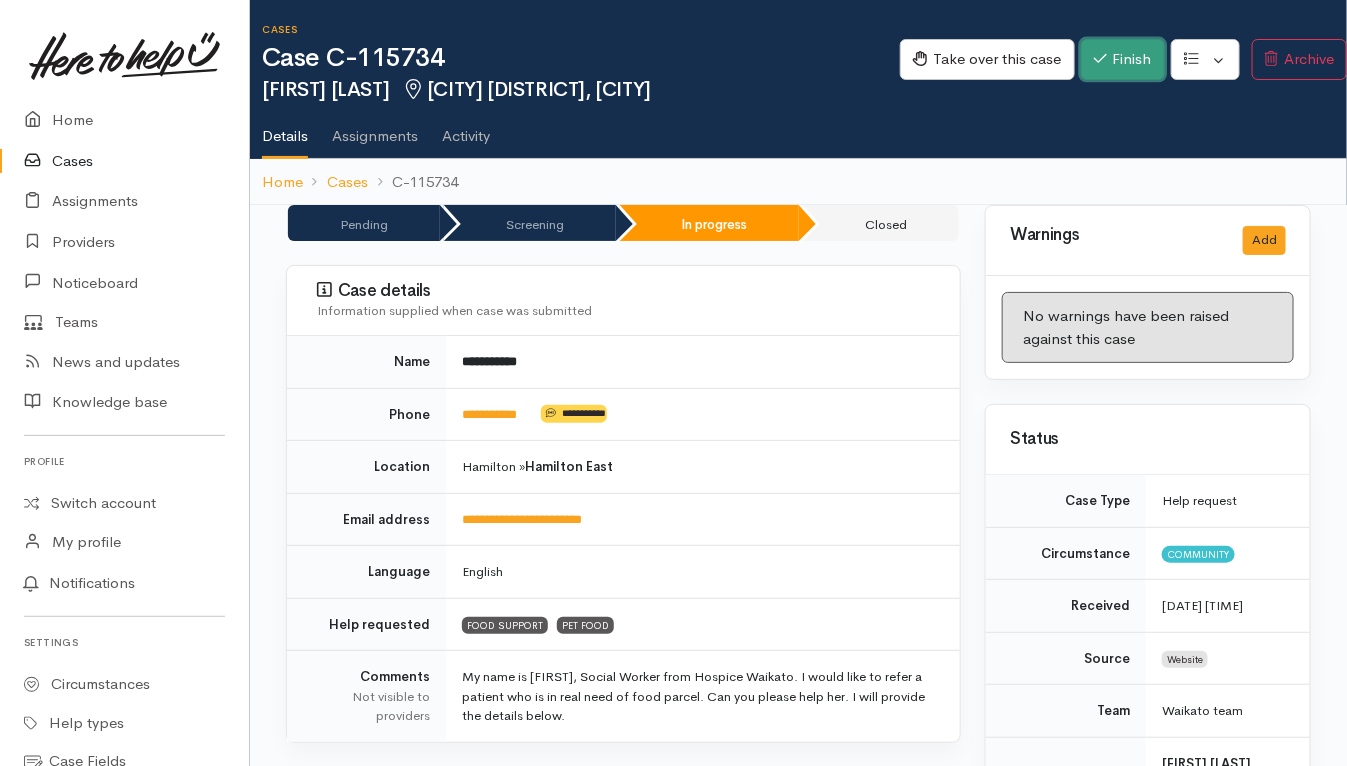 click on "Finish" at bounding box center (1123, 59) 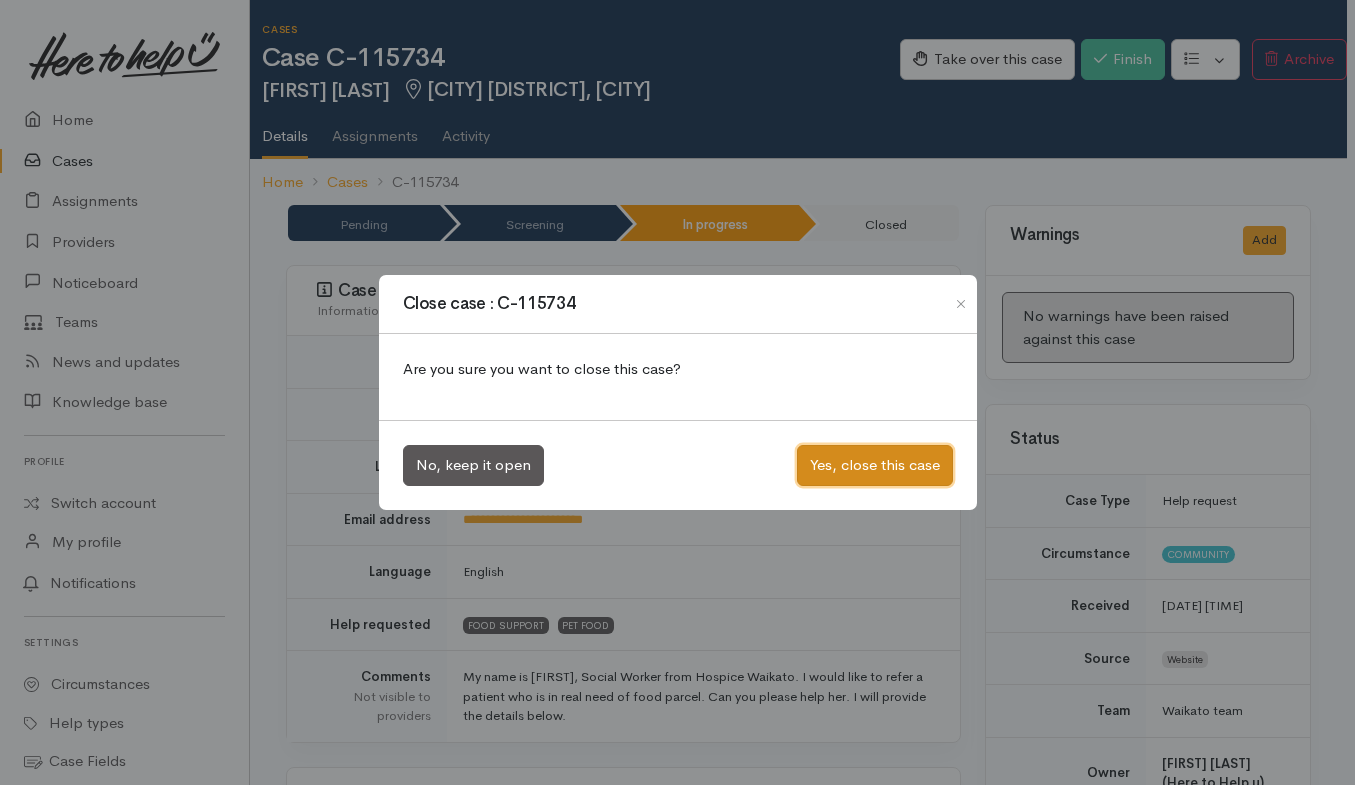 click on "Yes, close this case" at bounding box center [875, 465] 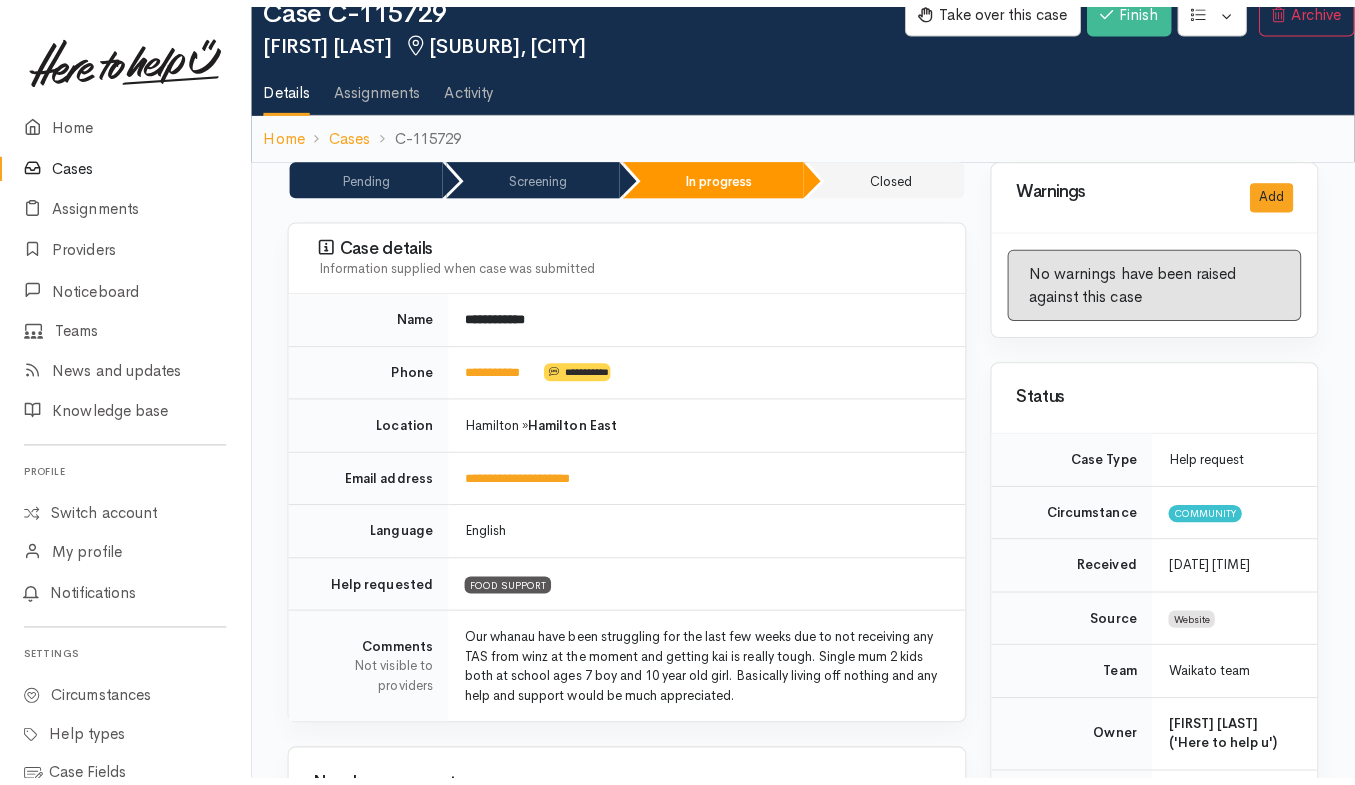 scroll, scrollTop: 0, scrollLeft: 0, axis: both 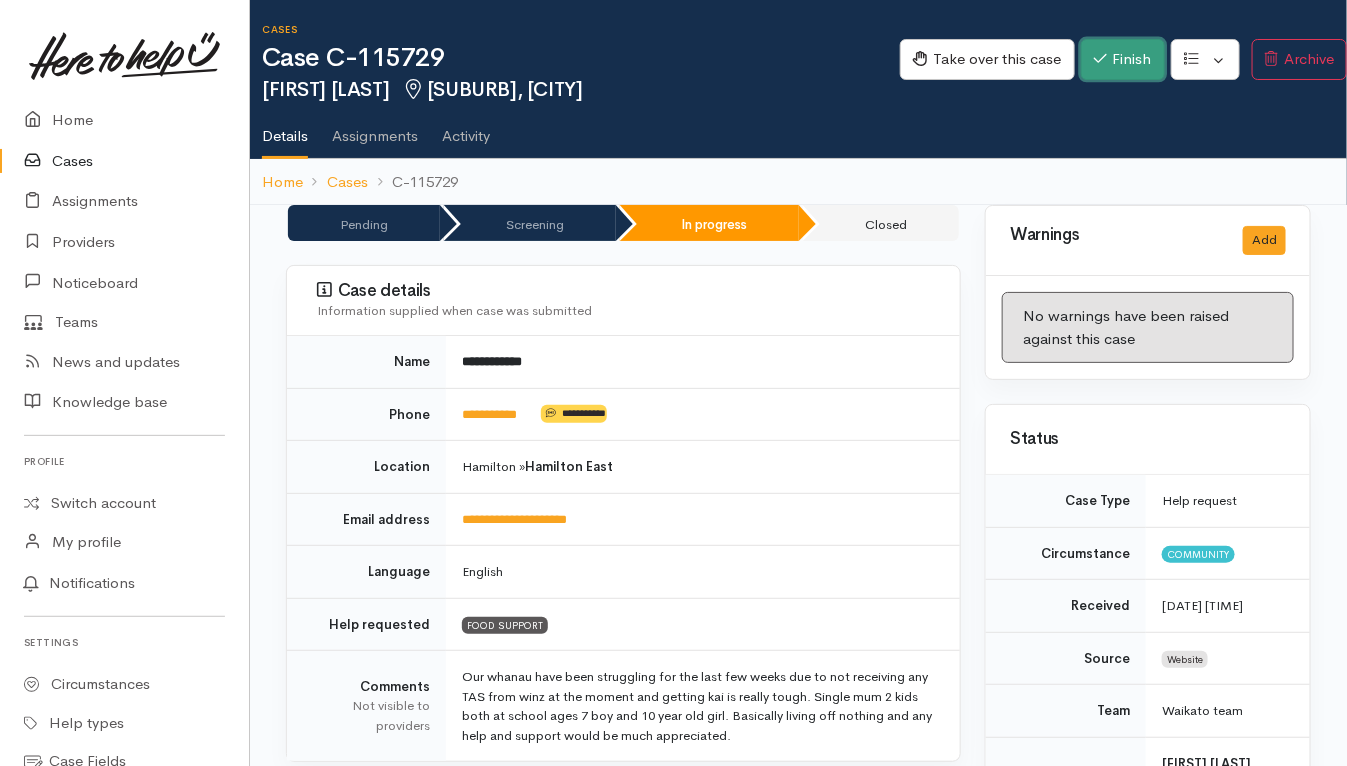click on "Finish" at bounding box center [1123, 59] 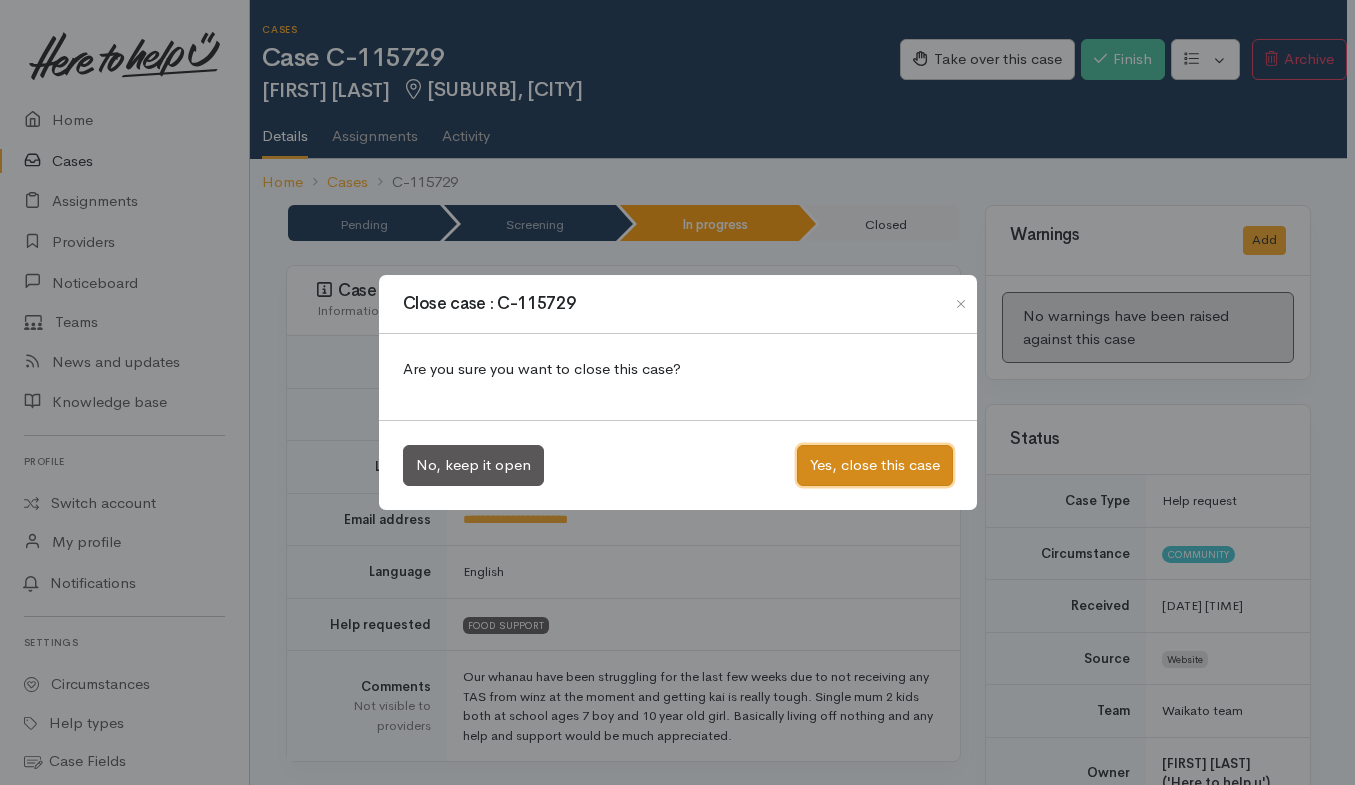 click on "Yes, close this case" at bounding box center (875, 465) 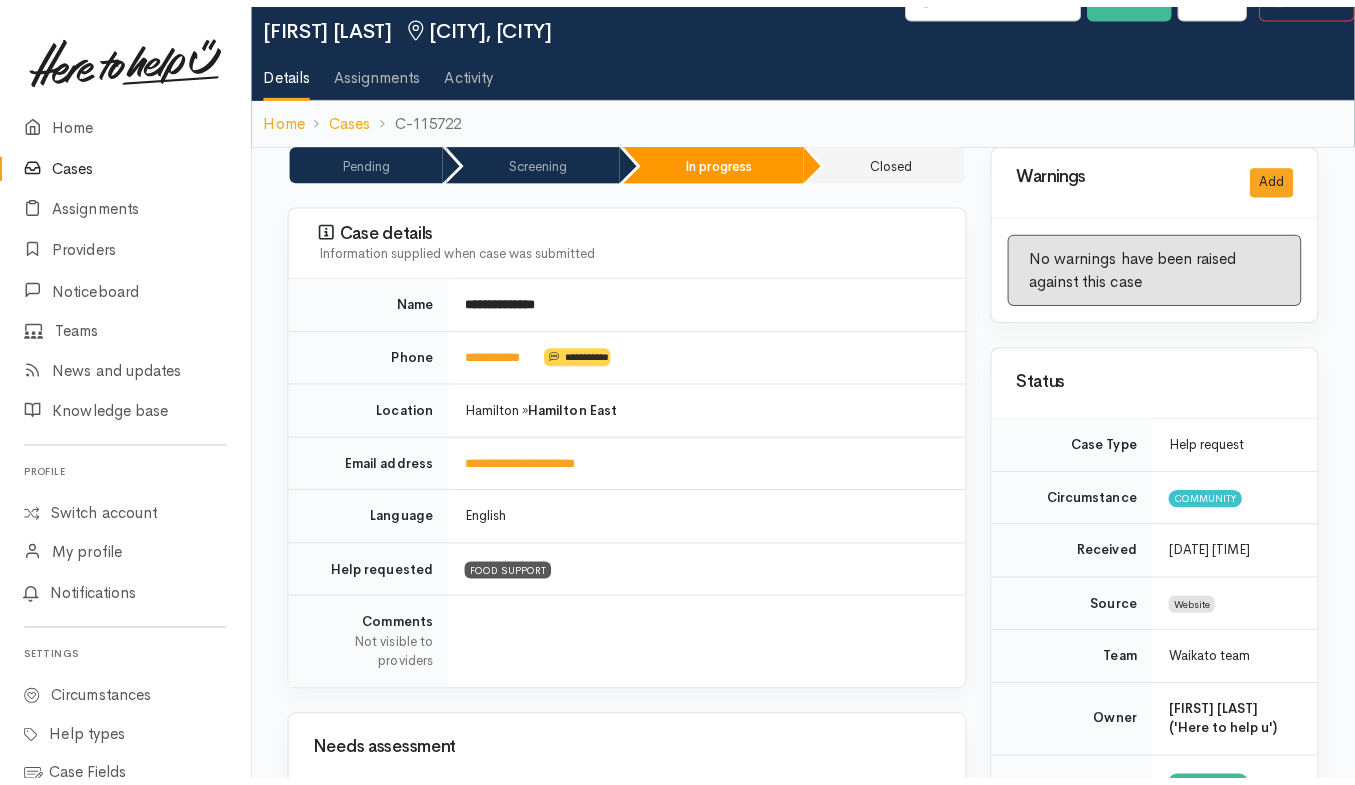 scroll, scrollTop: 0, scrollLeft: 0, axis: both 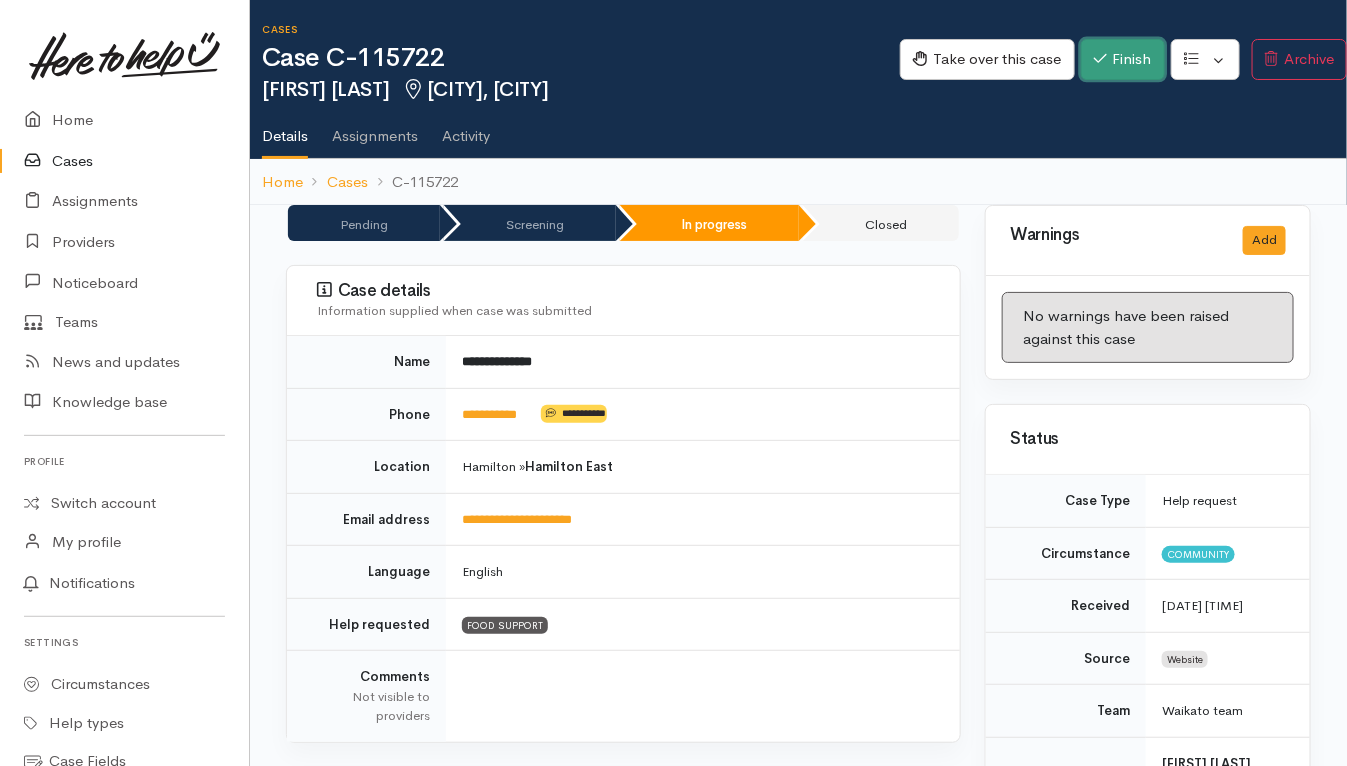 click on "Finish" at bounding box center (1123, 59) 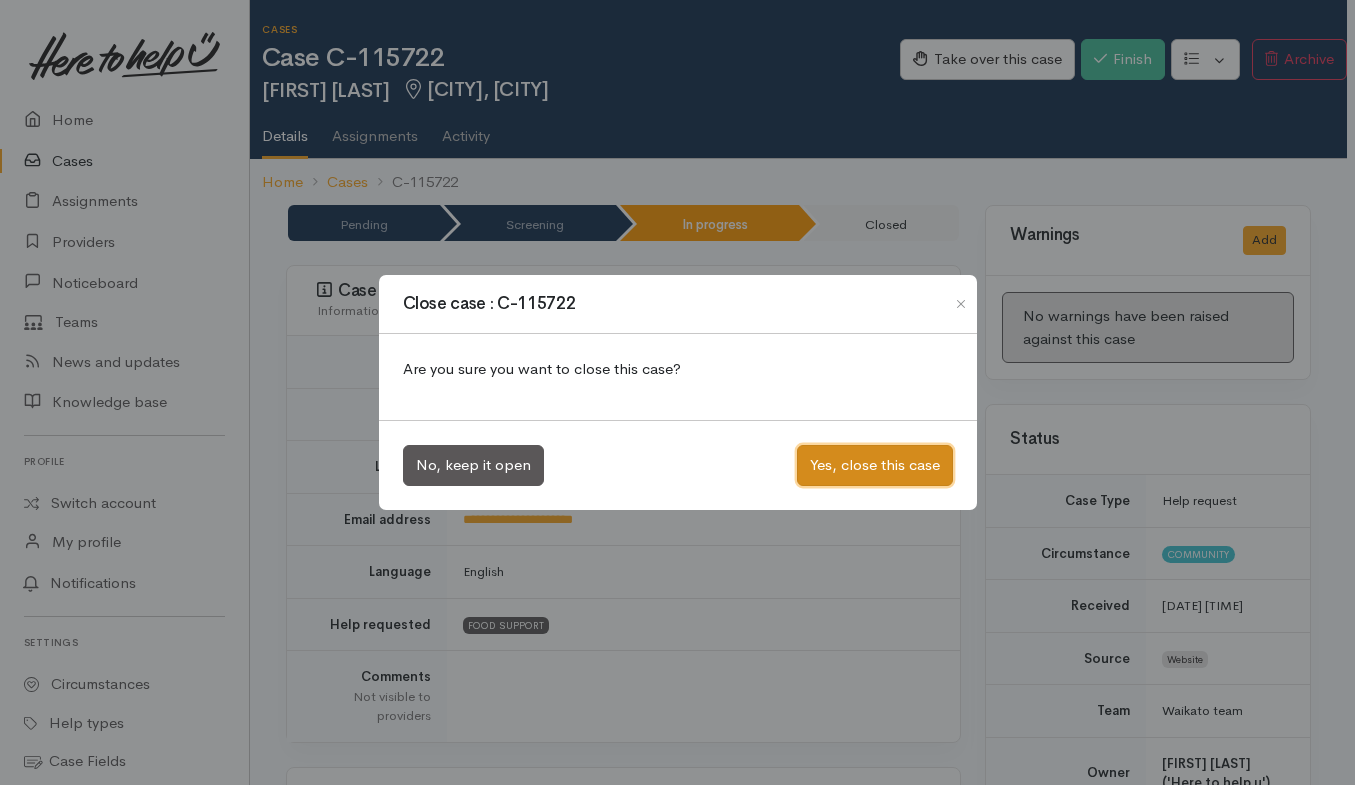 click on "Yes, close this case" at bounding box center (875, 465) 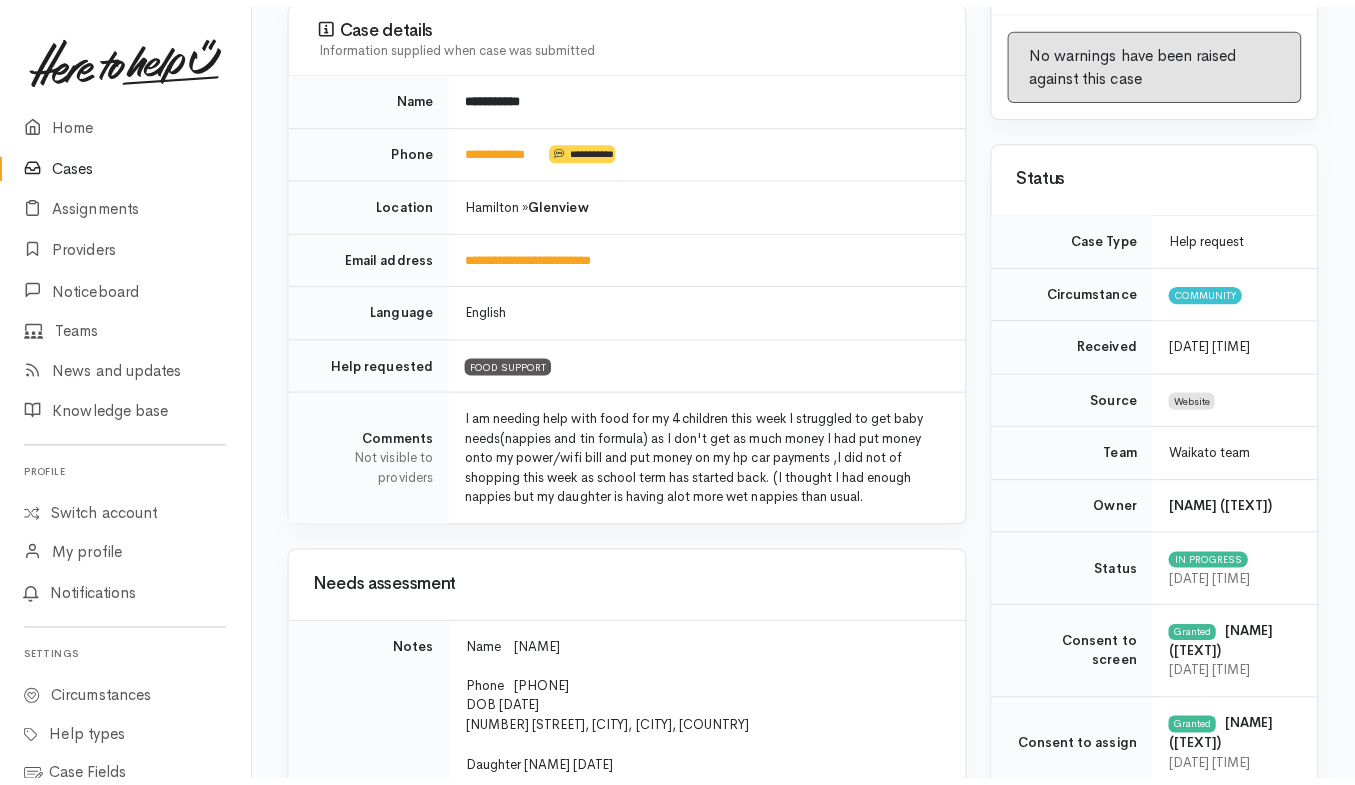 scroll, scrollTop: 0, scrollLeft: 0, axis: both 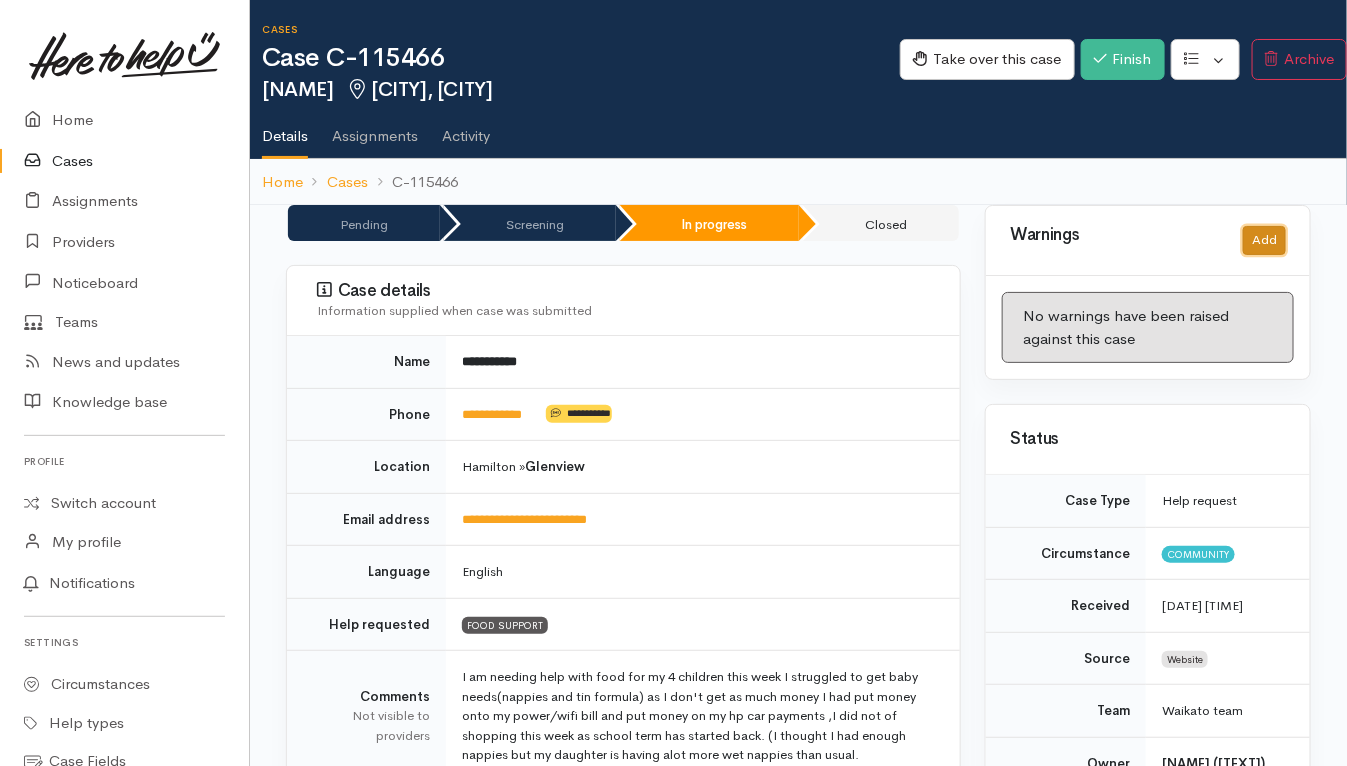click on "Add" at bounding box center [1264, 240] 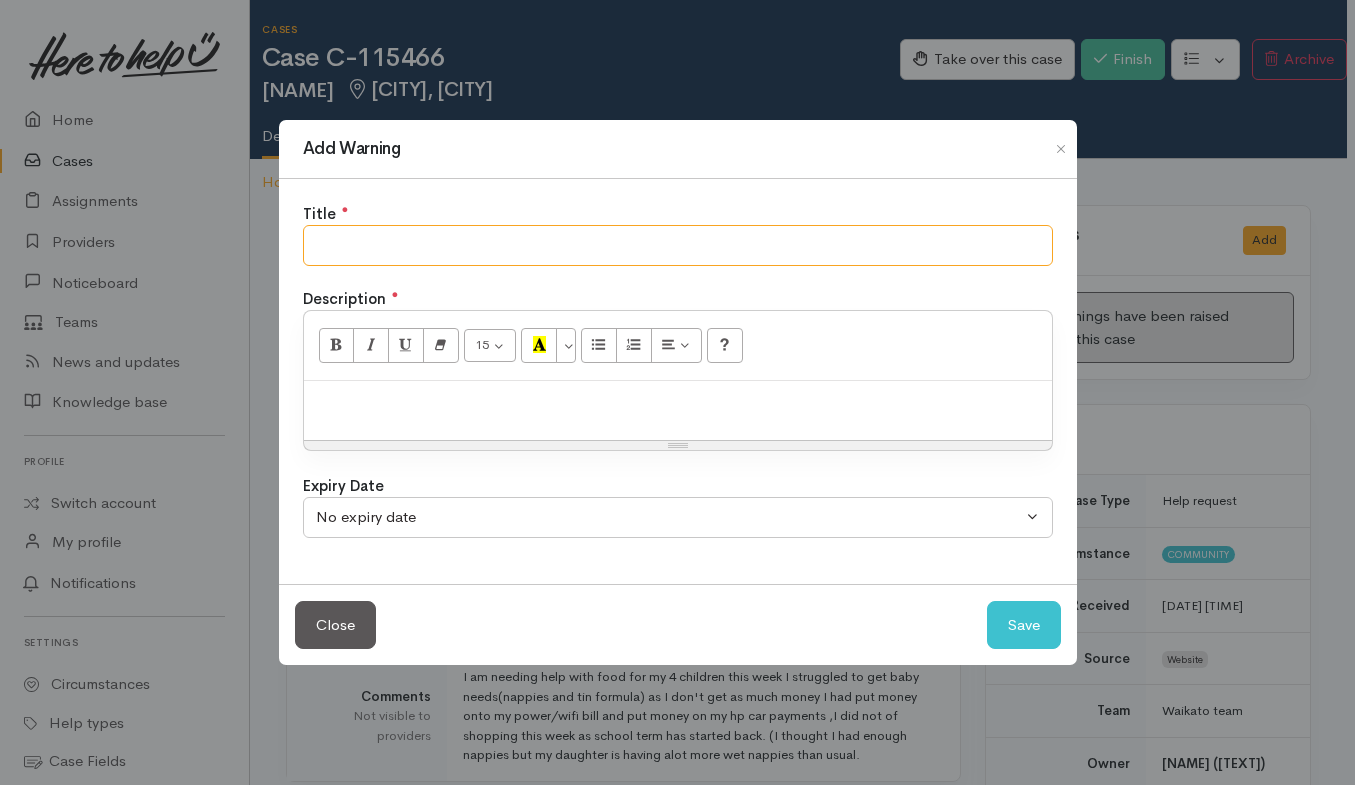 click at bounding box center (678, 245) 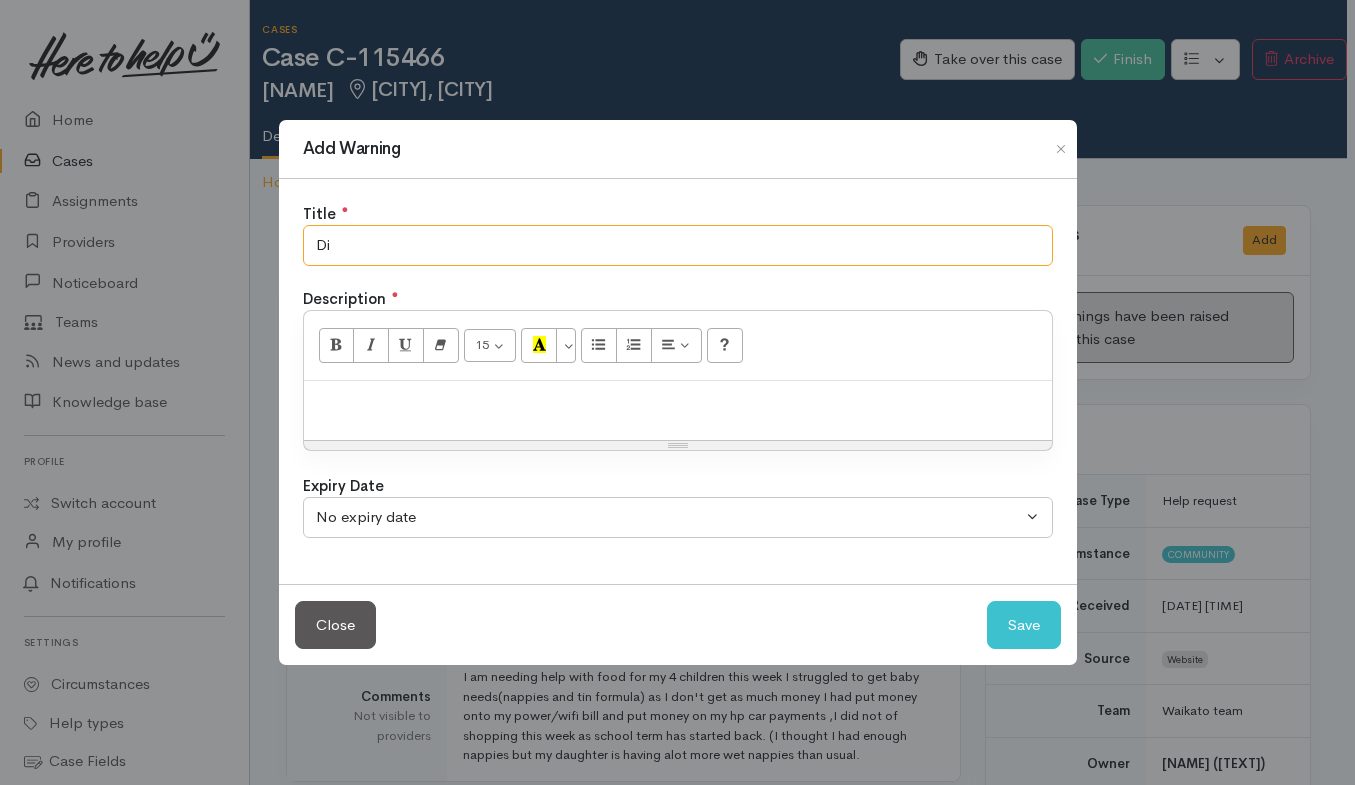 type on "D" 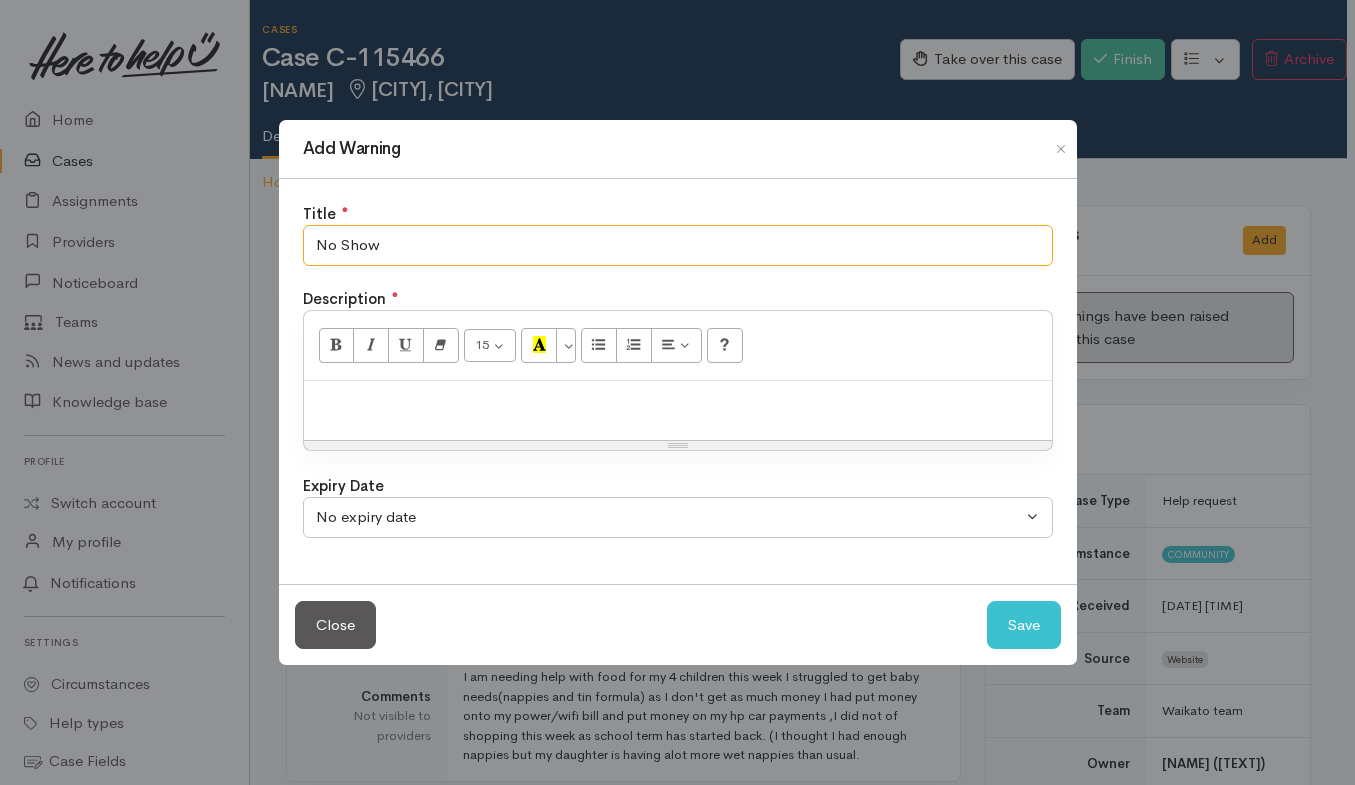 type on "No Show" 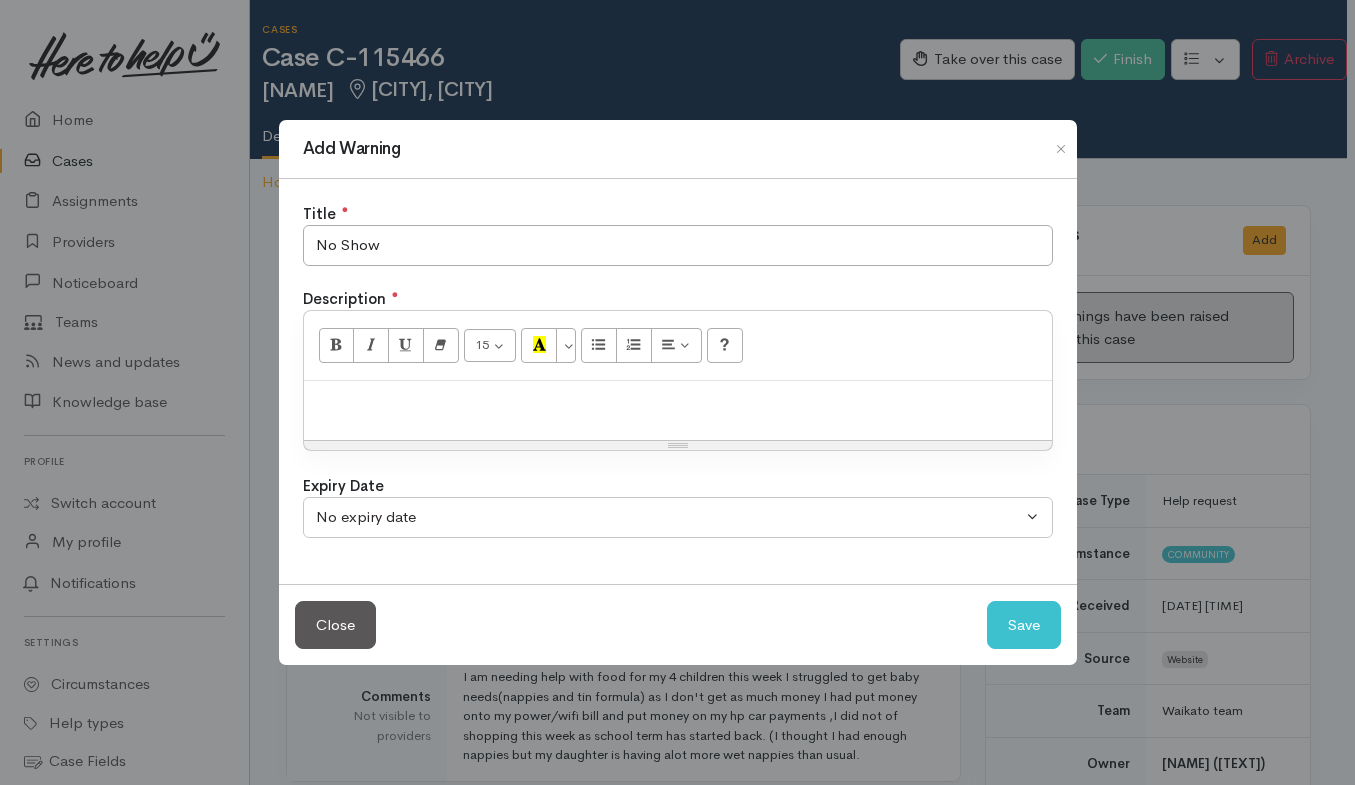 type 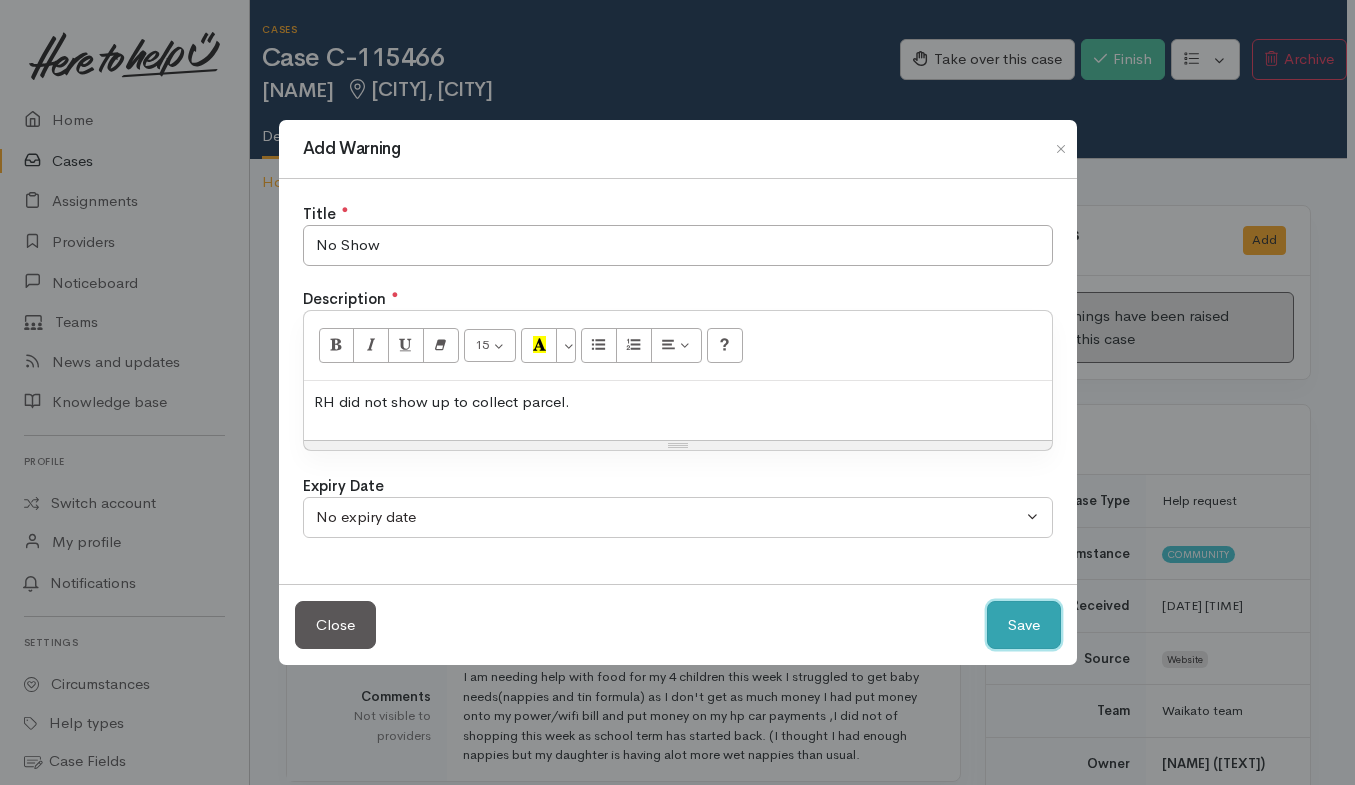 click on "Save" at bounding box center (1024, 625) 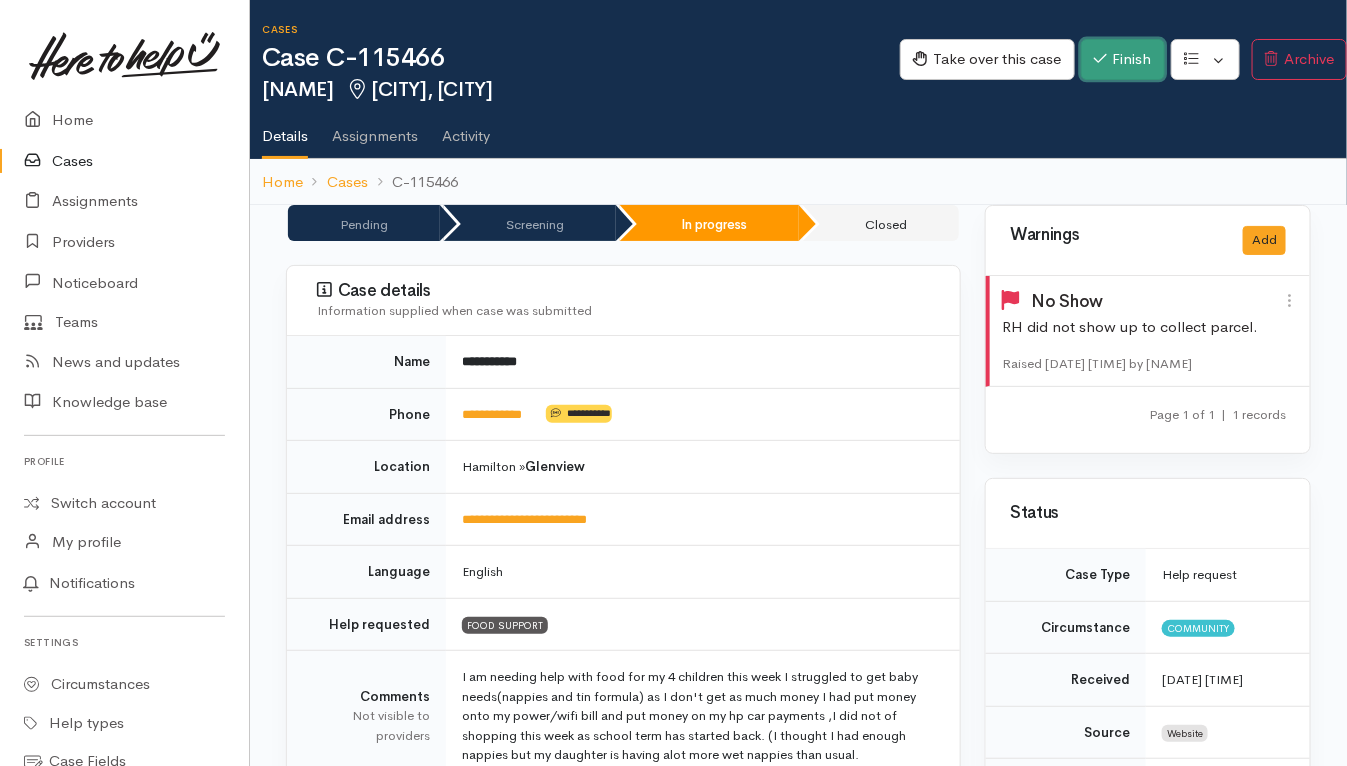 click on "Finish" at bounding box center (1123, 59) 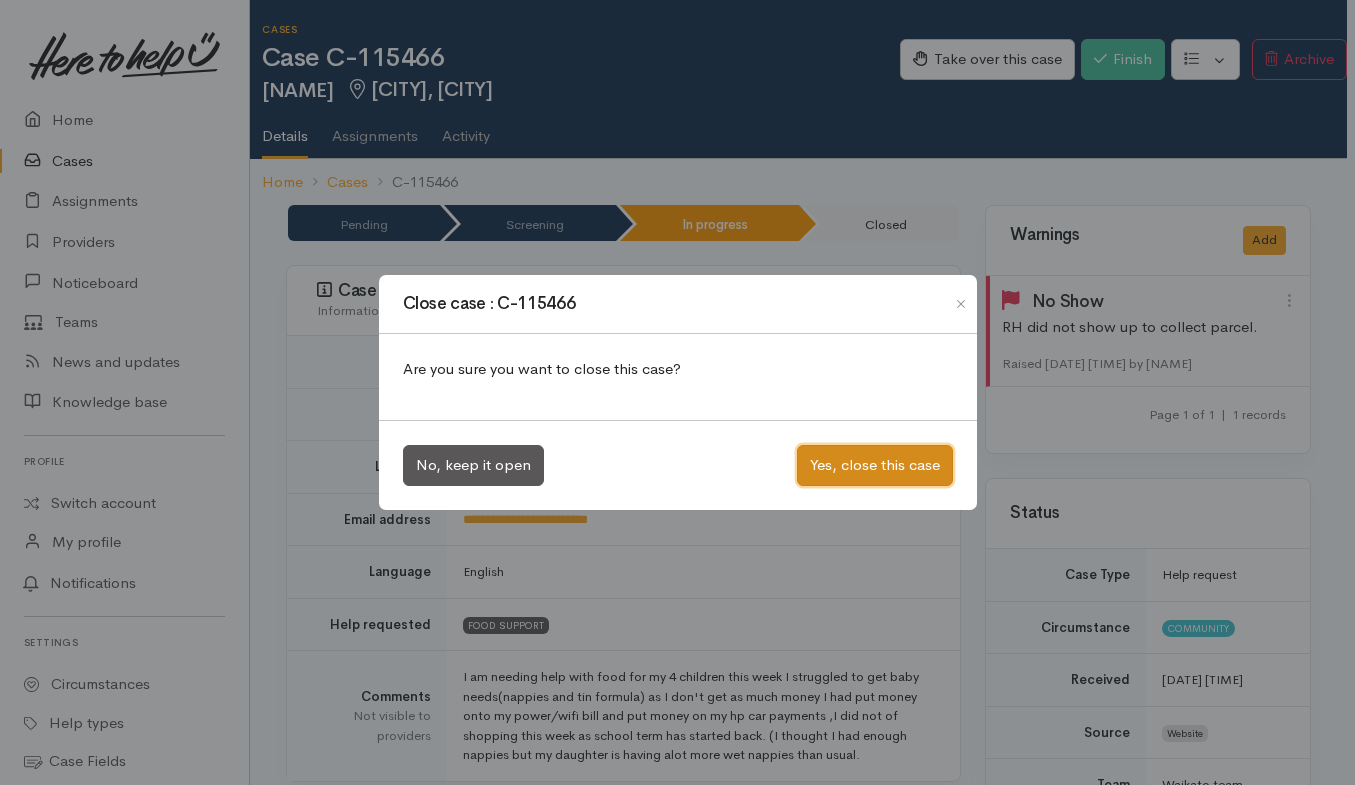 click on "Yes, close this case" at bounding box center (875, 465) 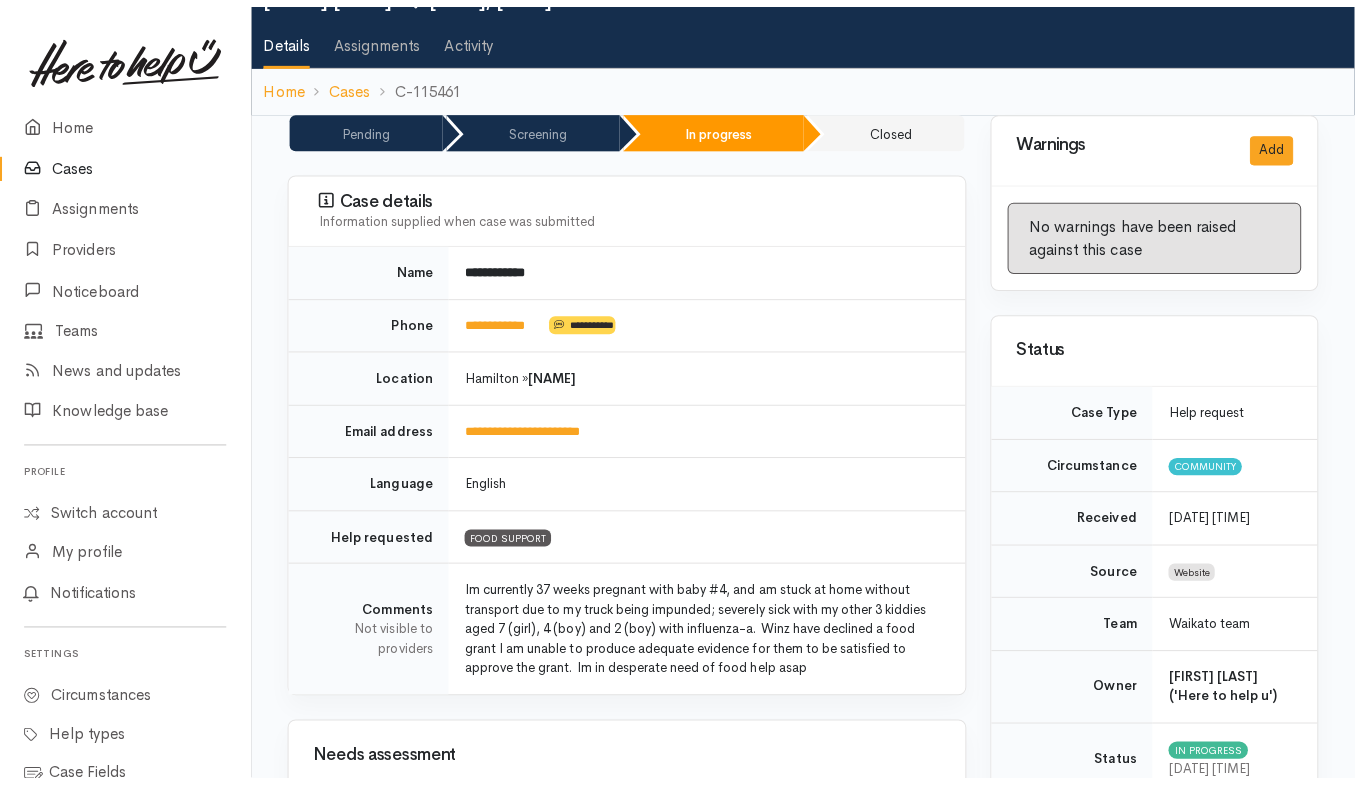 scroll, scrollTop: 0, scrollLeft: 0, axis: both 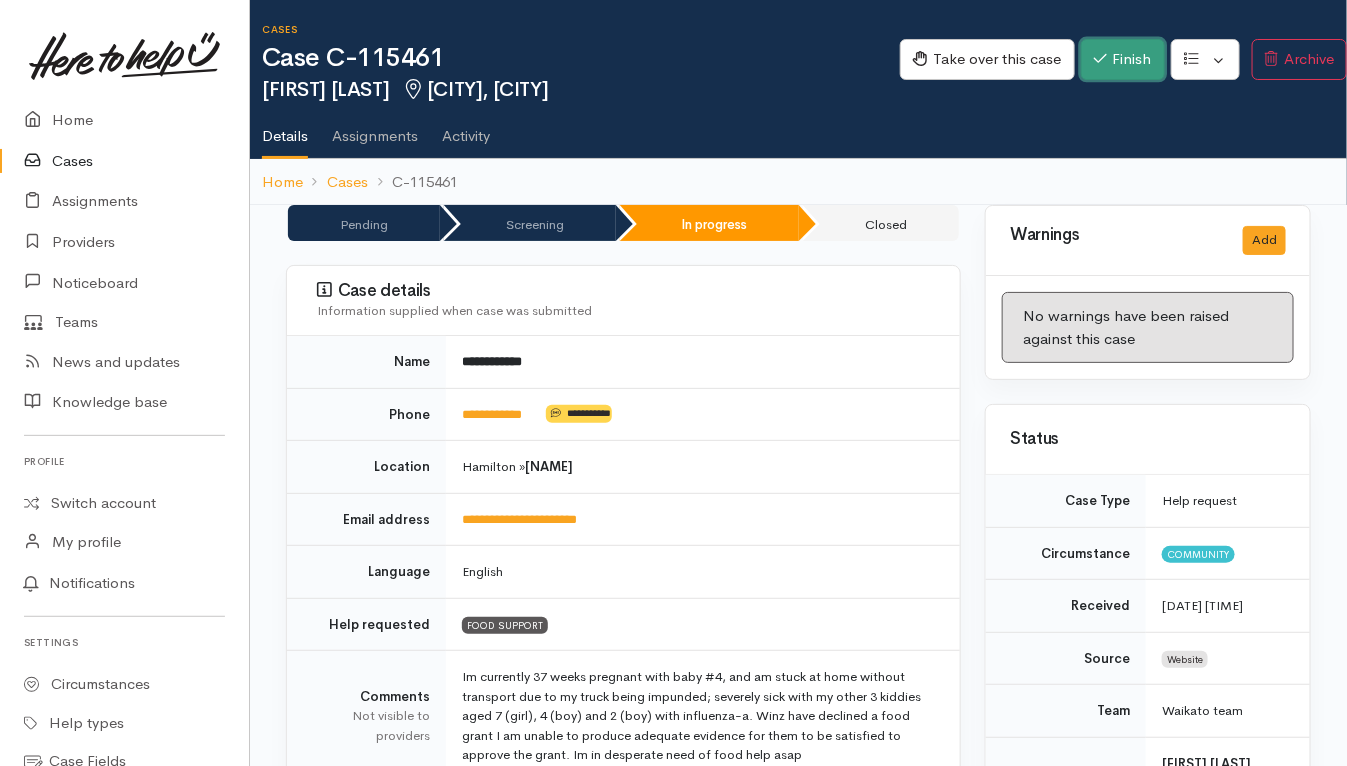 click on "Finish" at bounding box center [1123, 59] 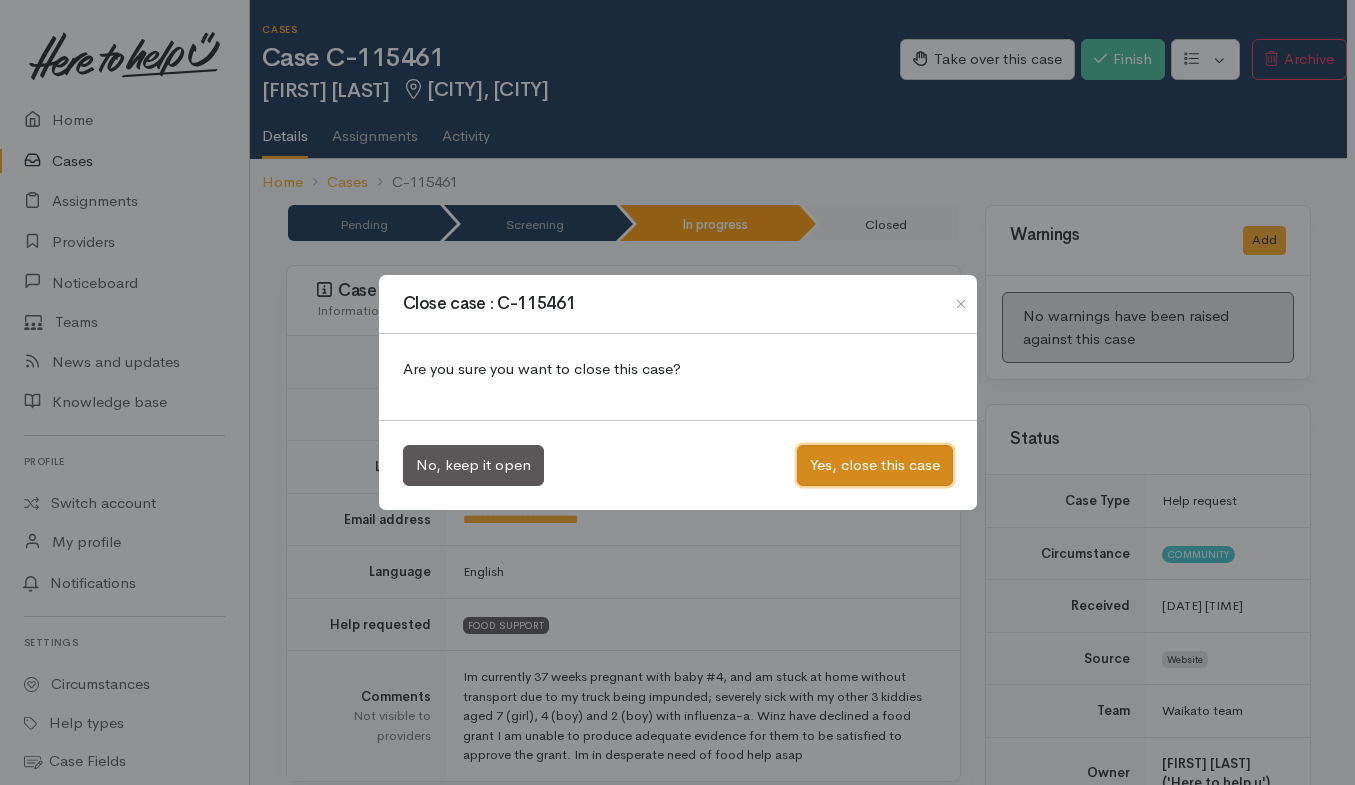 click on "Yes, close this case" at bounding box center [875, 465] 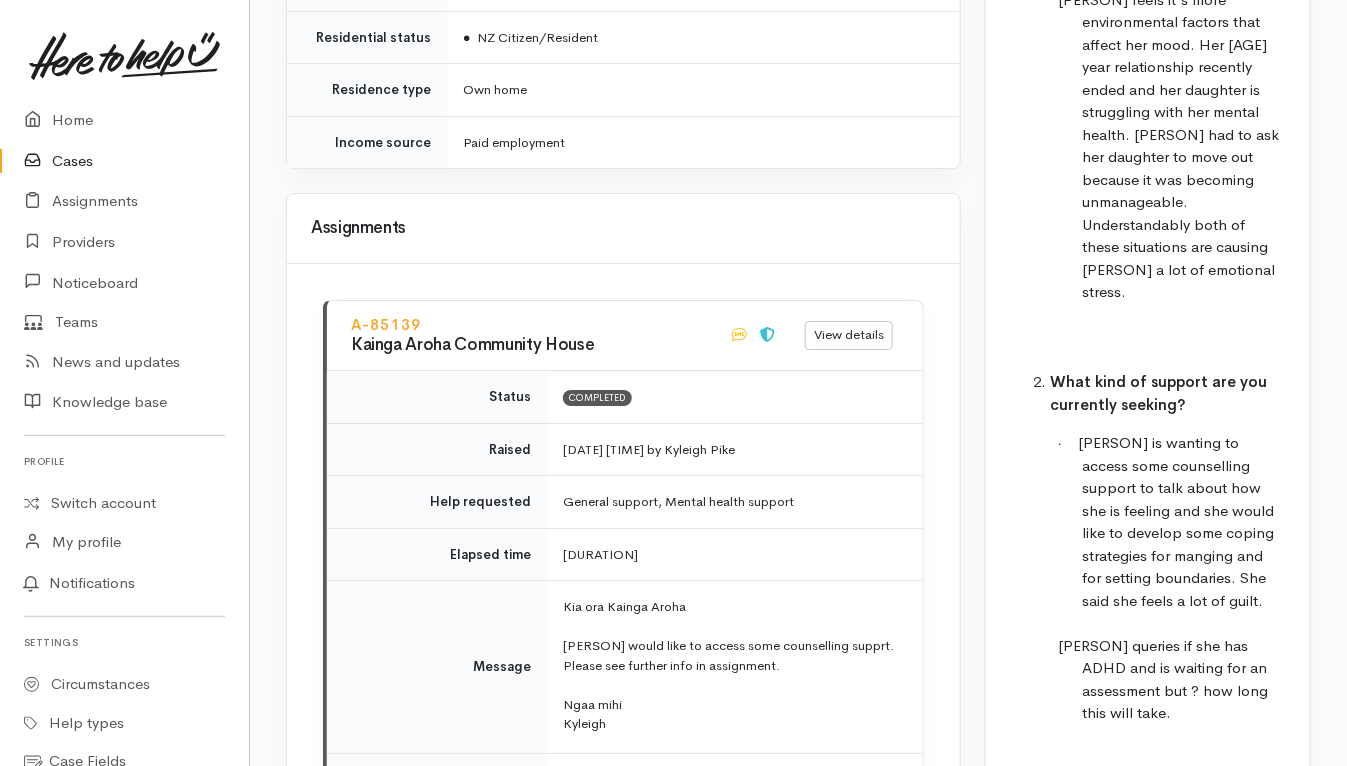 scroll, scrollTop: 2500, scrollLeft: 0, axis: vertical 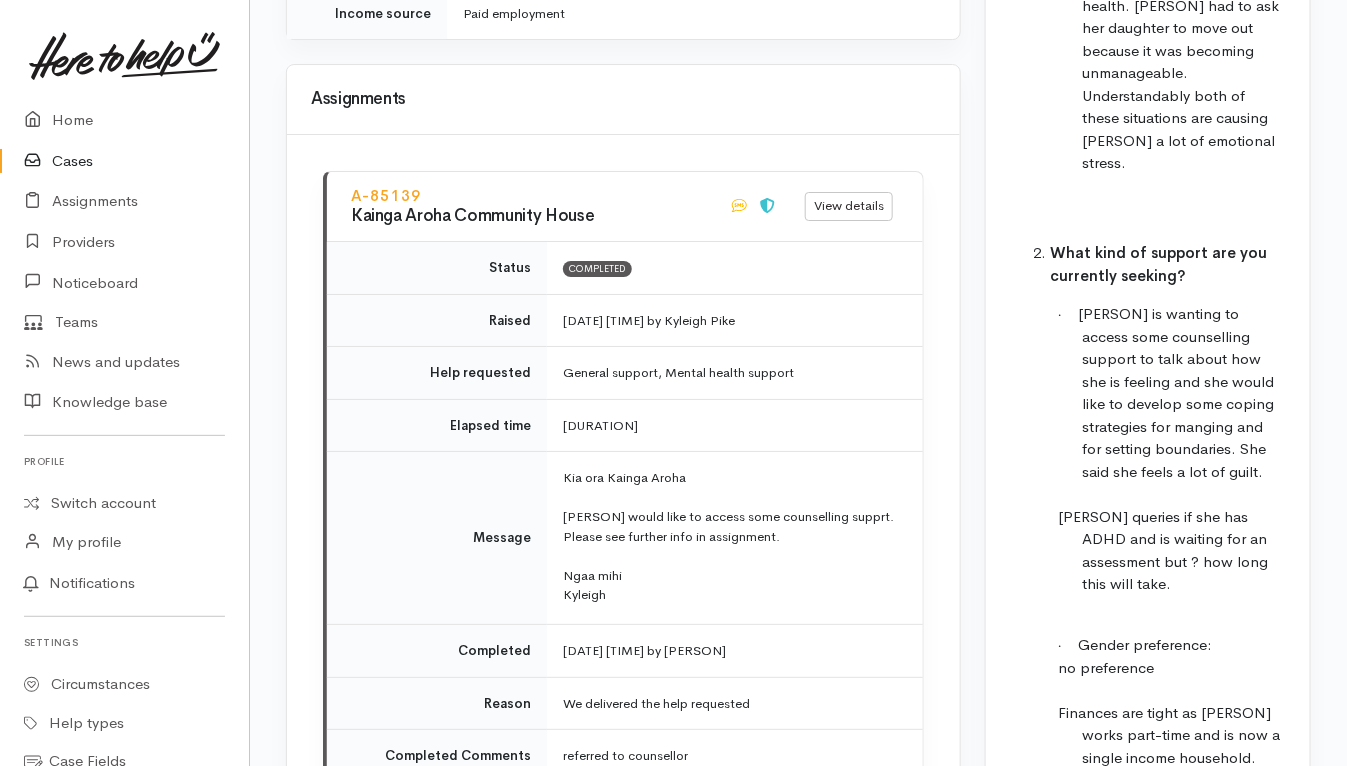 click on "referred to counsellor" at bounding box center (735, 756) 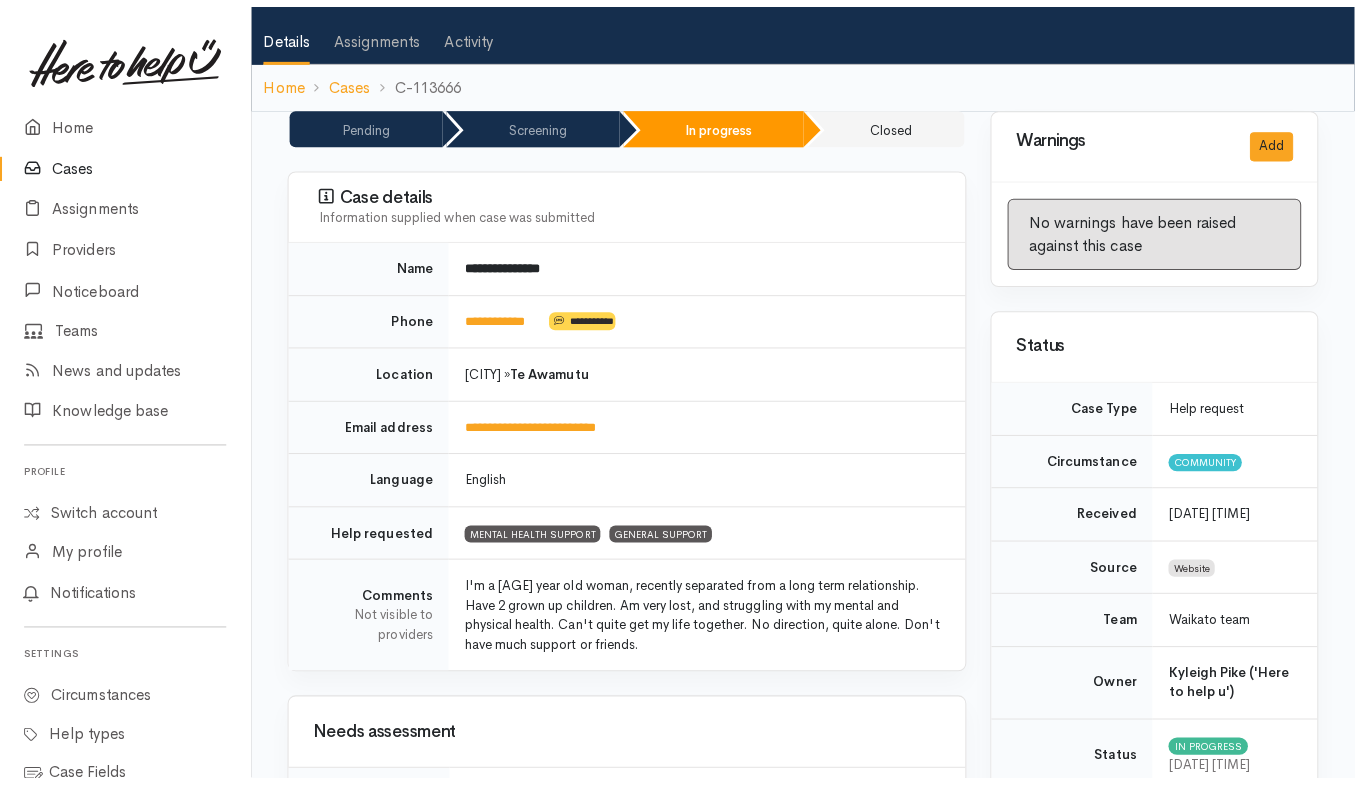 scroll, scrollTop: 0, scrollLeft: 0, axis: both 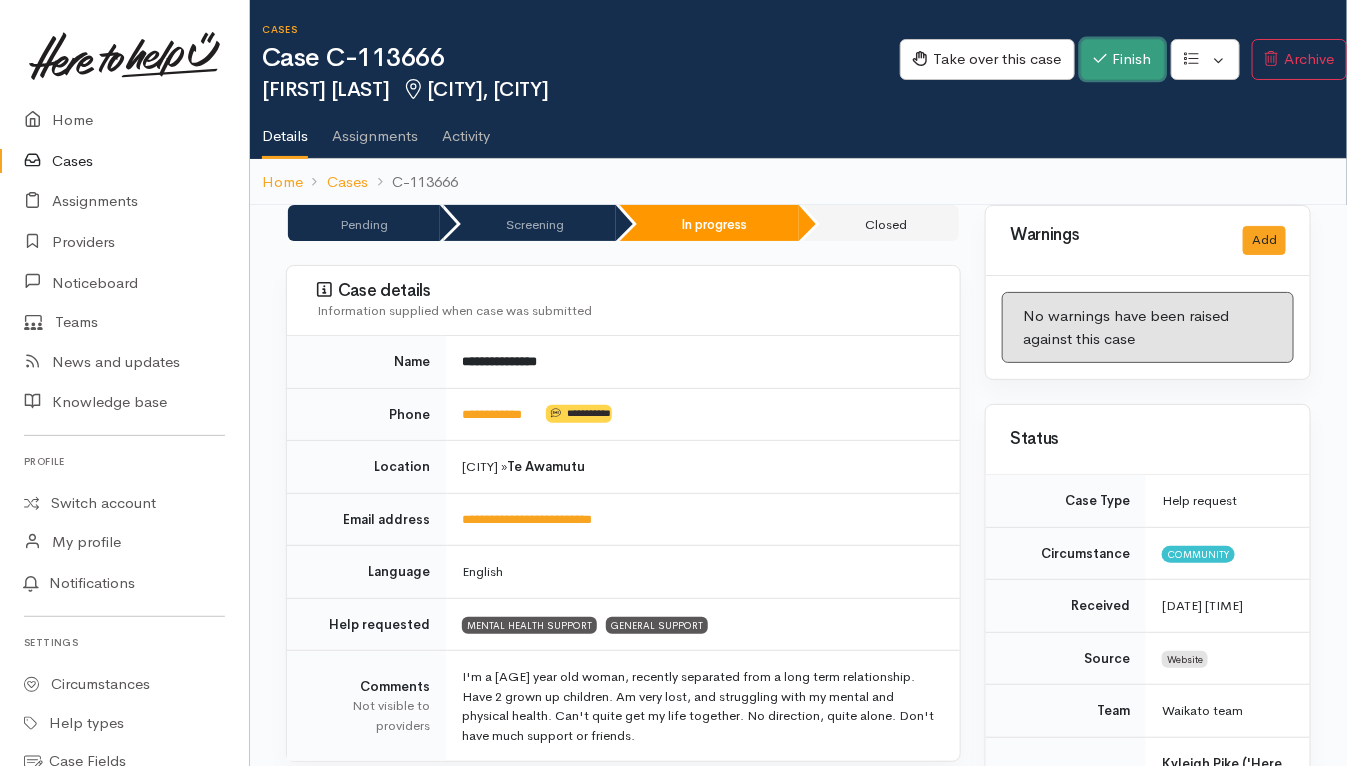 click on "Finish" at bounding box center [1123, 59] 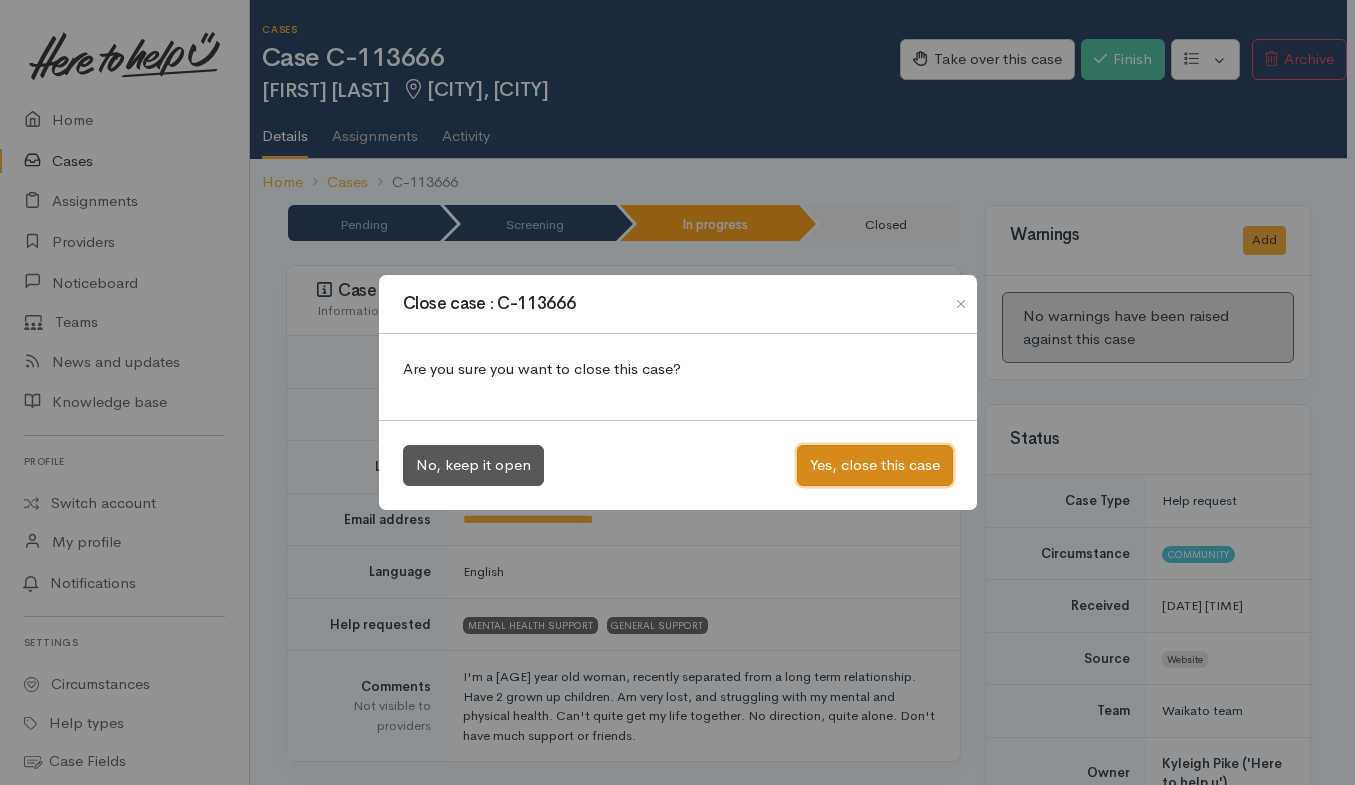 click on "Yes, close this case" at bounding box center [875, 465] 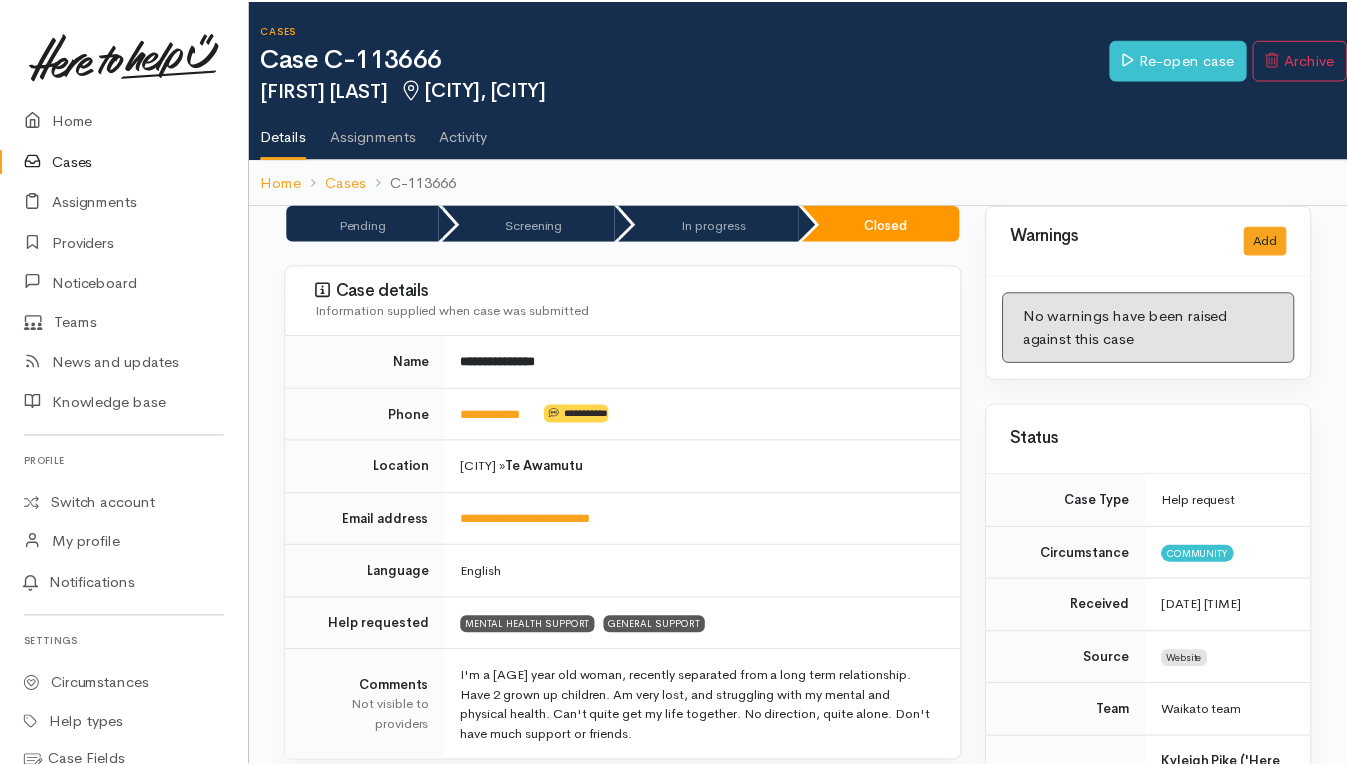 scroll, scrollTop: 0, scrollLeft: 0, axis: both 